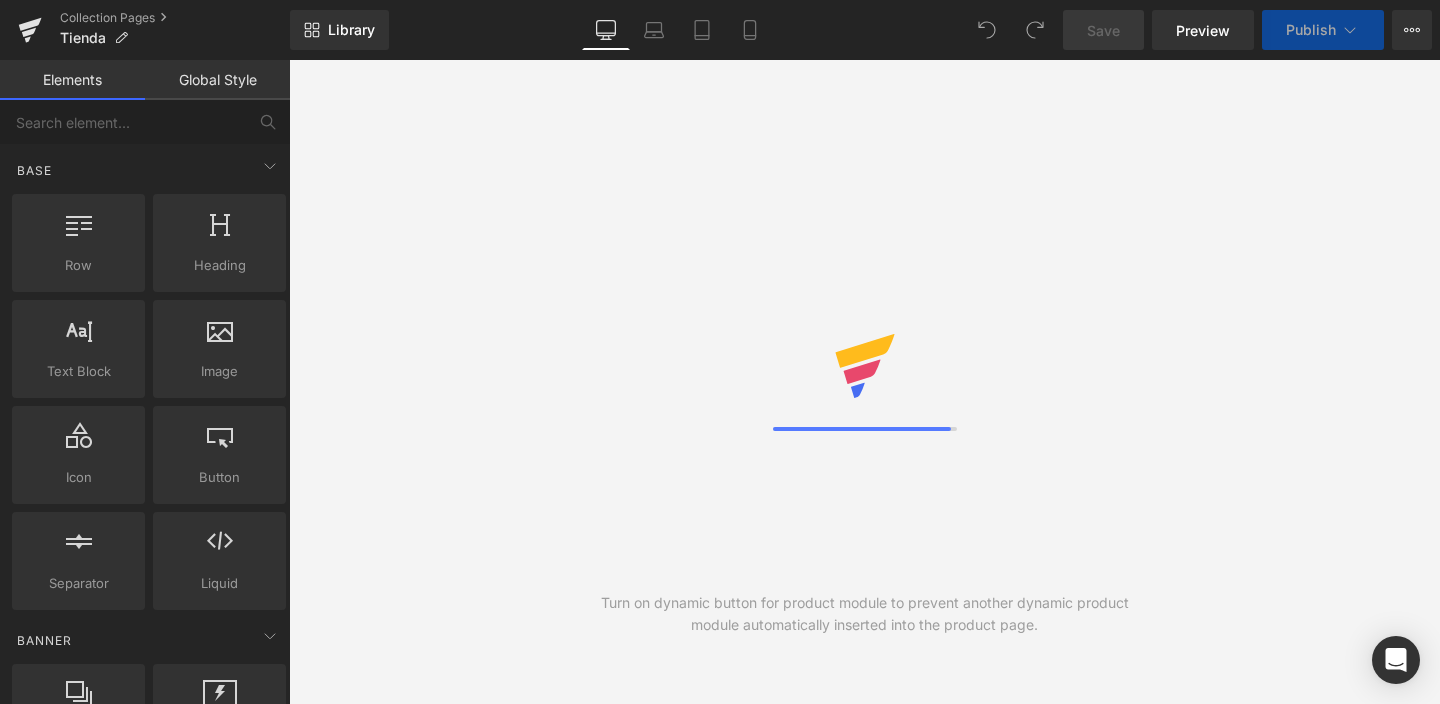 scroll, scrollTop: 0, scrollLeft: 0, axis: both 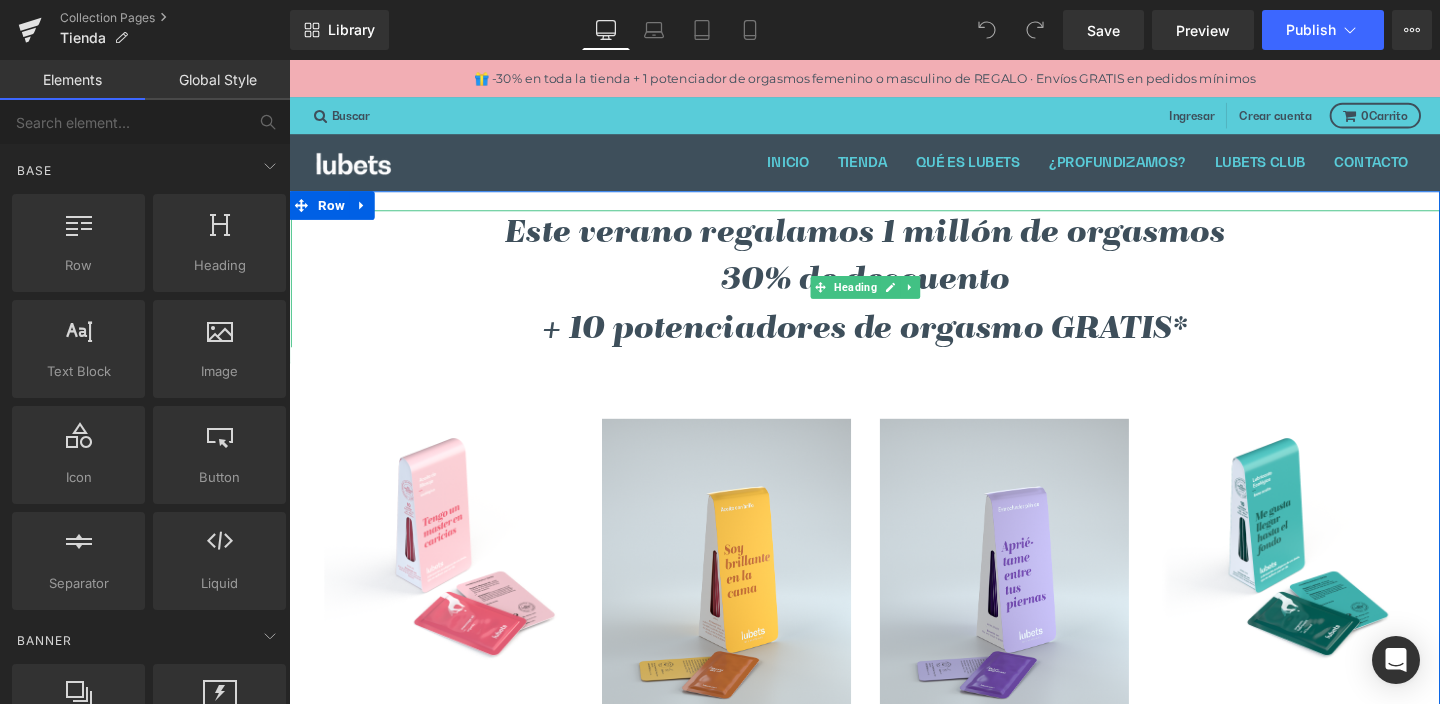 drag, startPoint x: 878, startPoint y: 297, endPoint x: 675, endPoint y: 273, distance: 204.4138 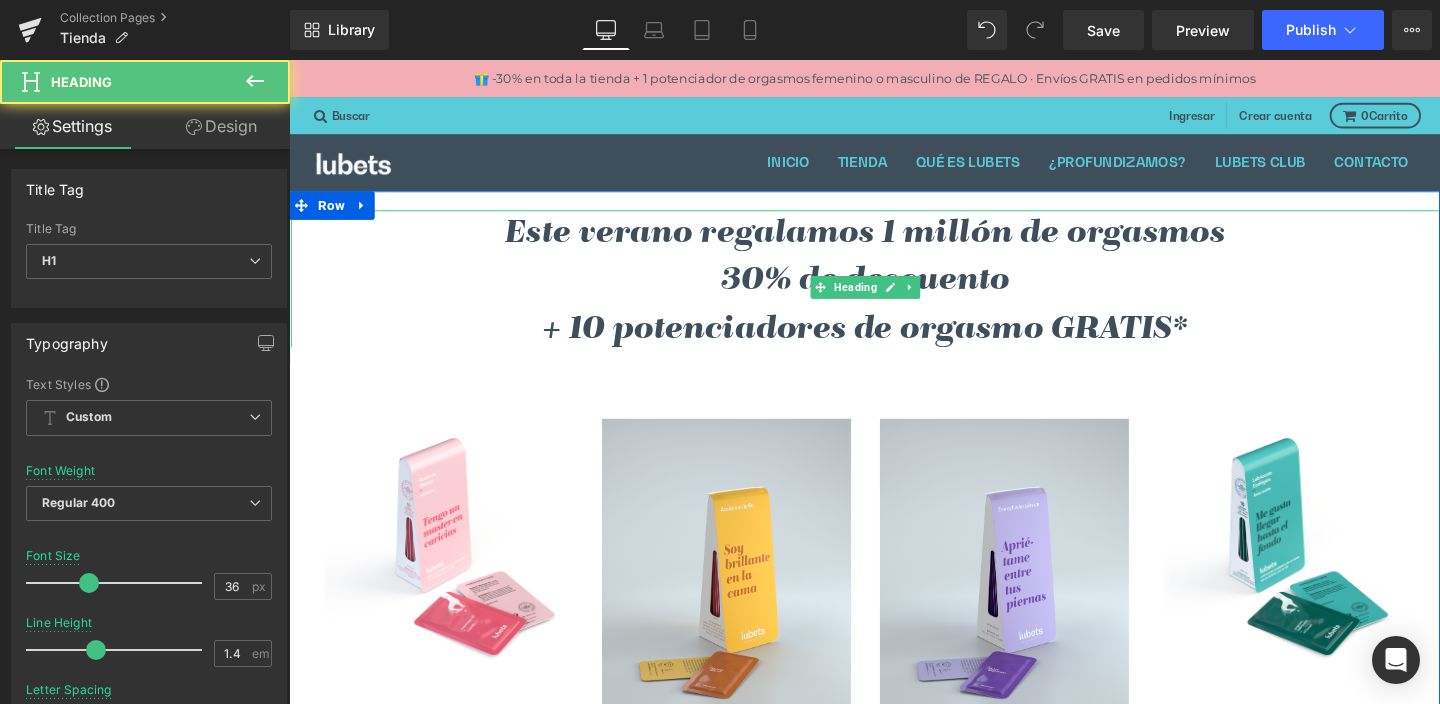 click on "Este verano regalamos 1 millón de orgasmos 30% de descuento  + 10 potenciadores de orgasmo GRATIS*" at bounding box center (895, 293) 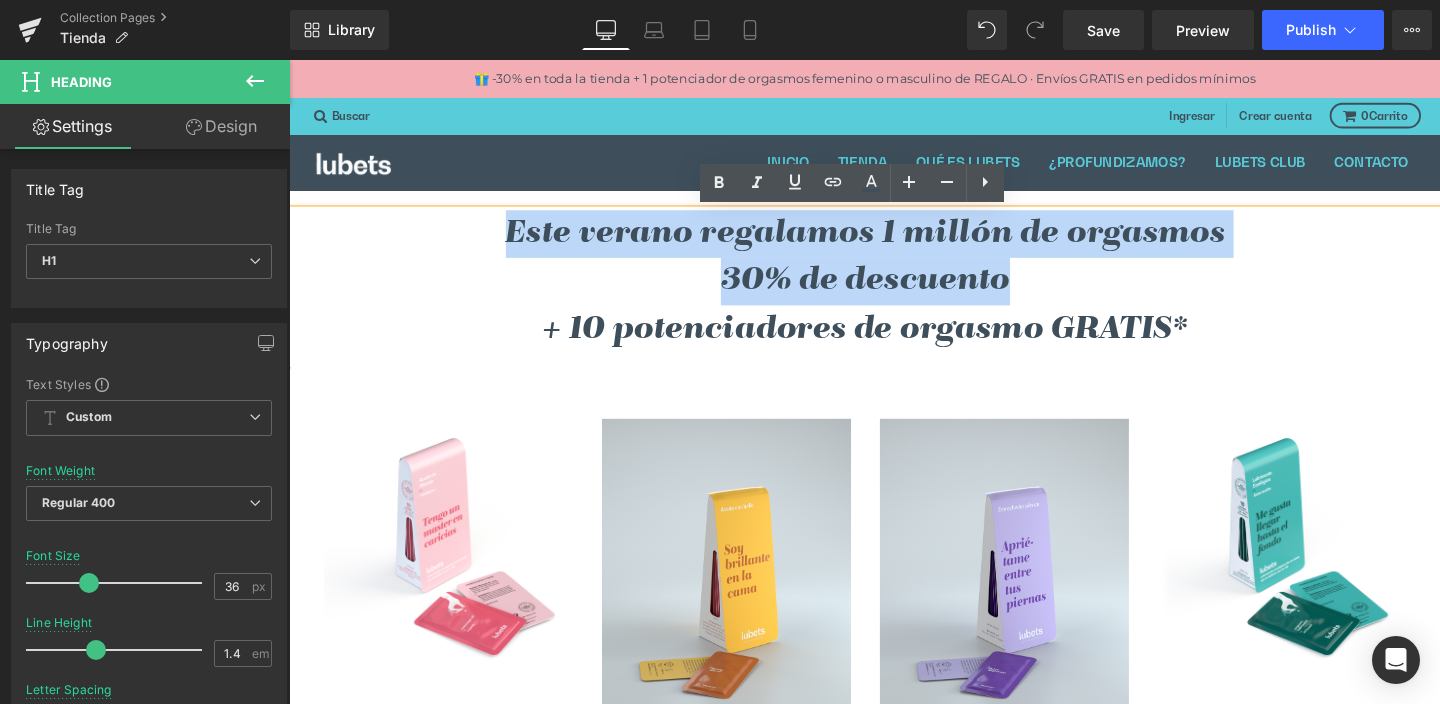 drag, startPoint x: 515, startPoint y: 241, endPoint x: 1061, endPoint y: 304, distance: 549.6226 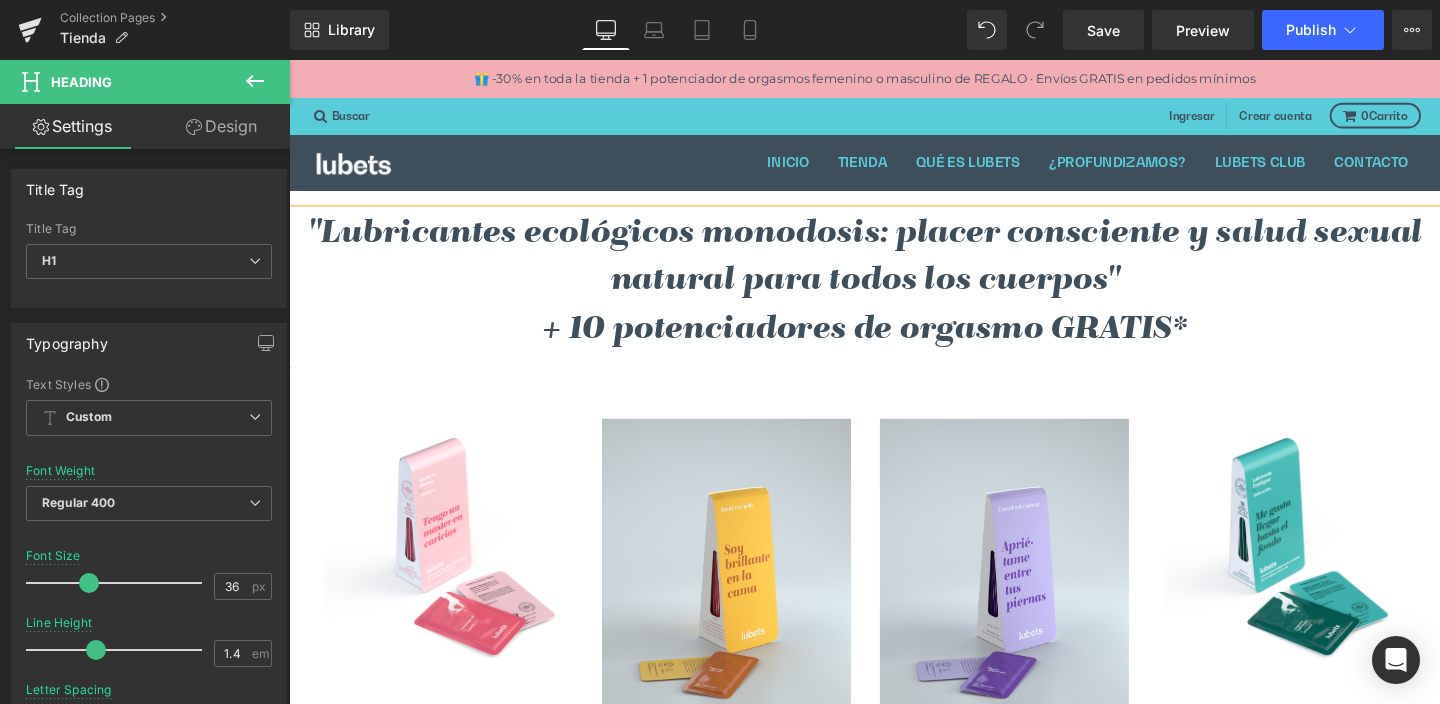 click on ""Lubricantes ecológicos monodosis: placer consciente y salud sexual natural para todos los cuerpos" + 10 potenciadores de orgasmo GRATIS*" at bounding box center [895, 293] 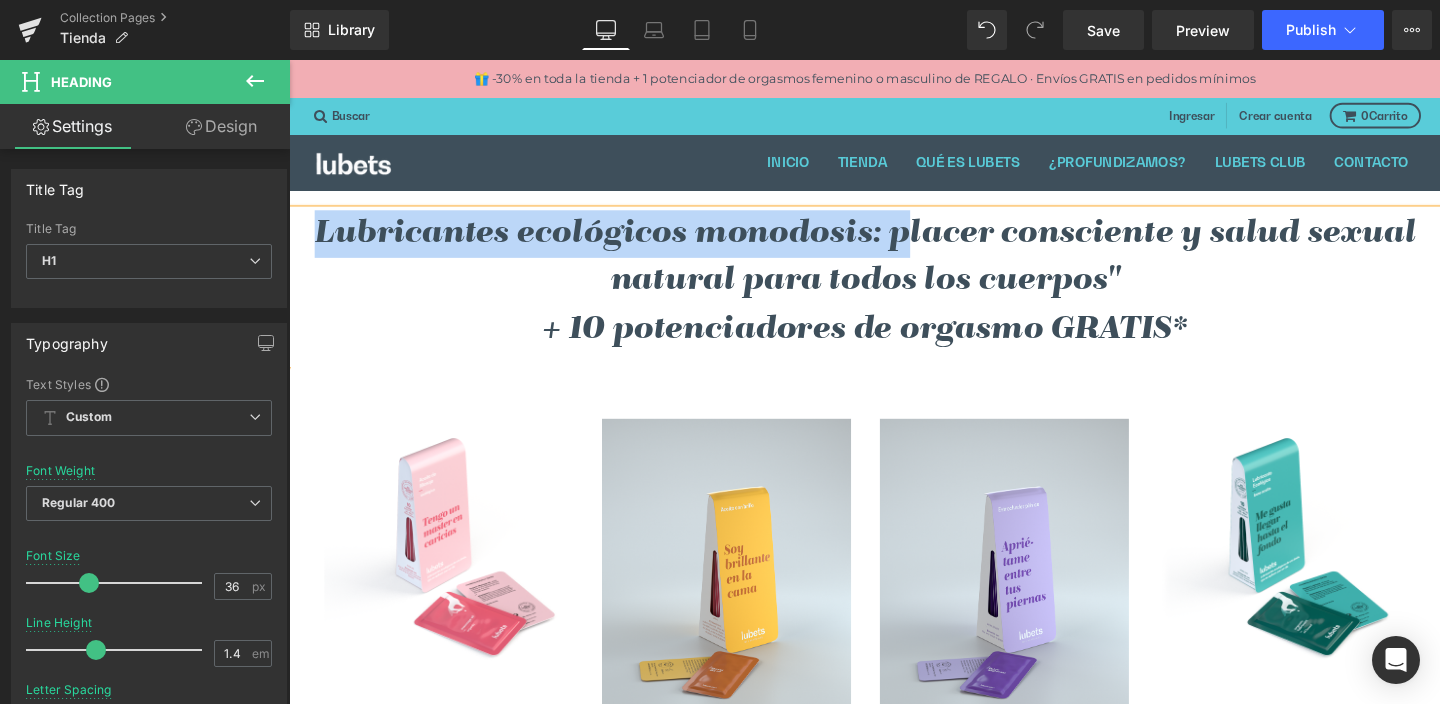 drag, startPoint x: 928, startPoint y: 245, endPoint x: 314, endPoint y: 253, distance: 614.0521 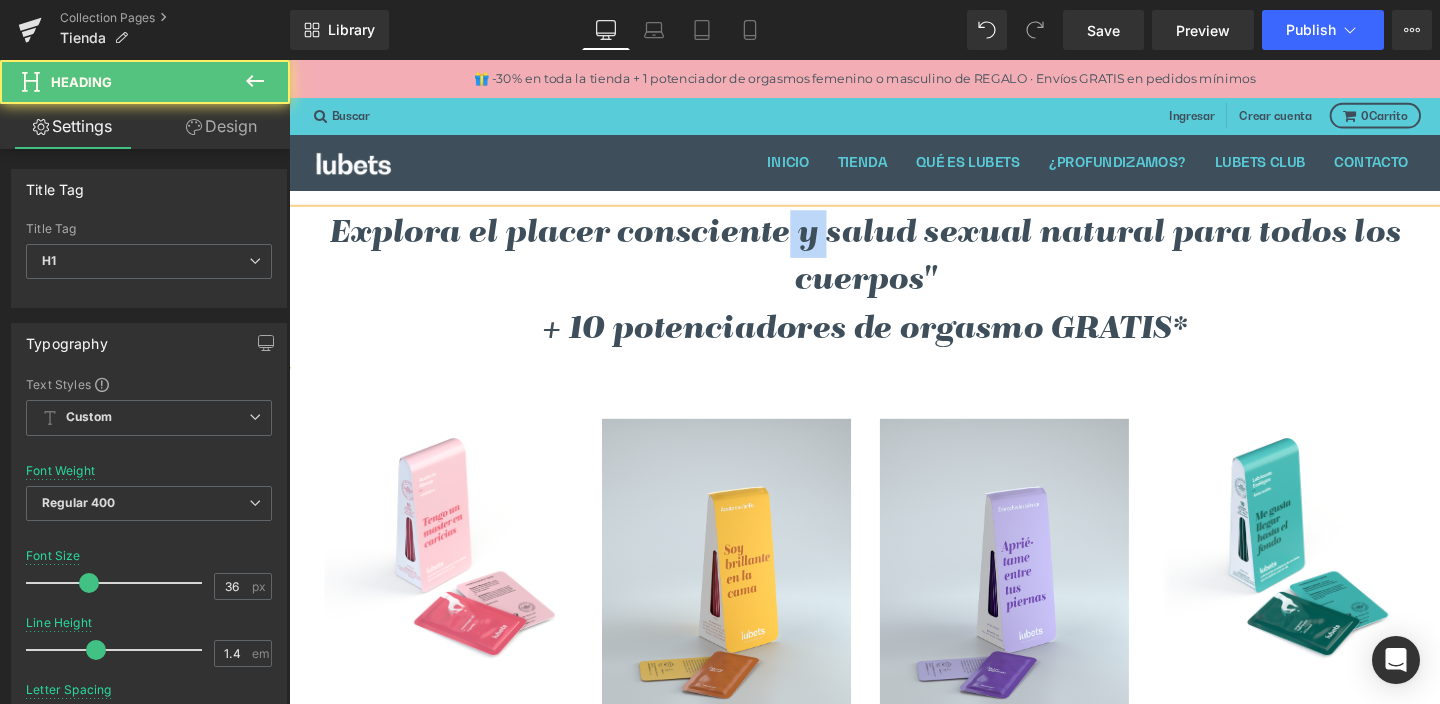drag, startPoint x: 808, startPoint y: 242, endPoint x: 846, endPoint y: 244, distance: 38.052597 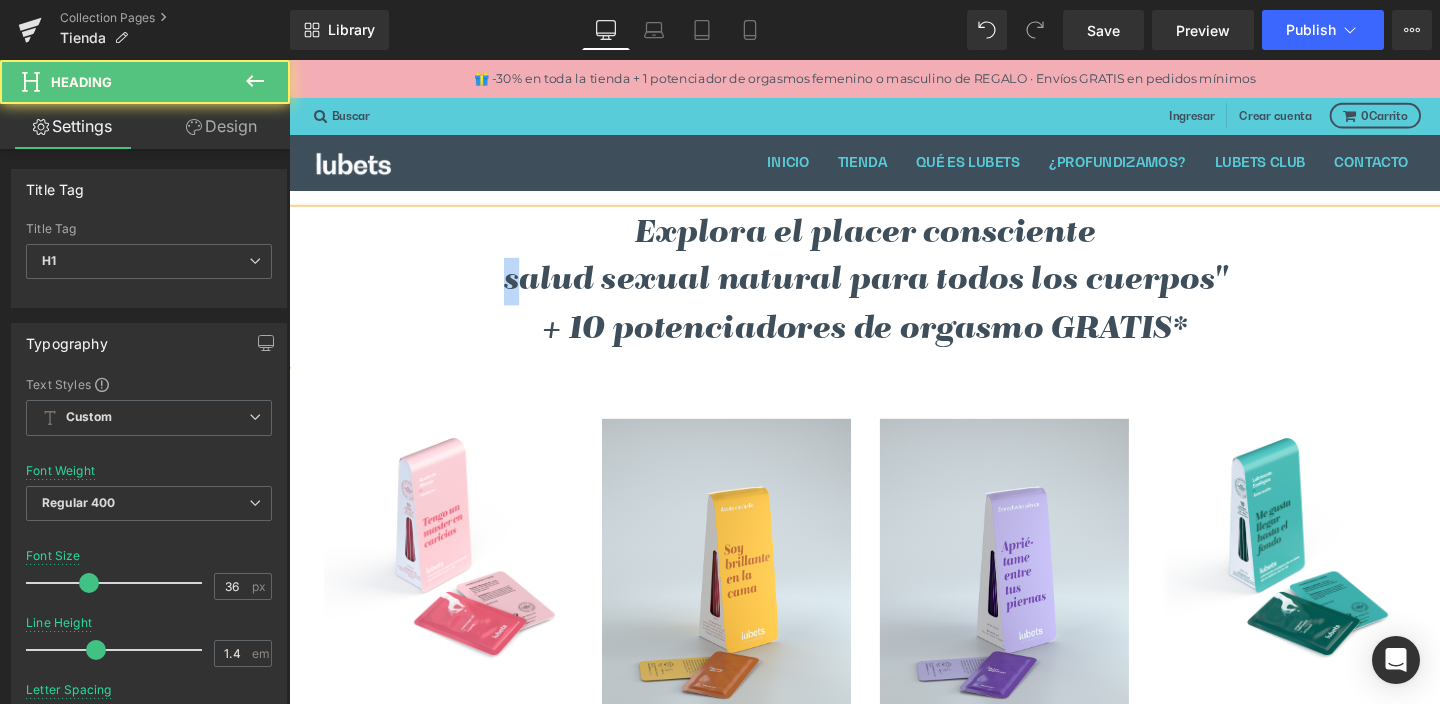 drag, startPoint x: 509, startPoint y: 293, endPoint x: 519, endPoint y: 296, distance: 10.440307 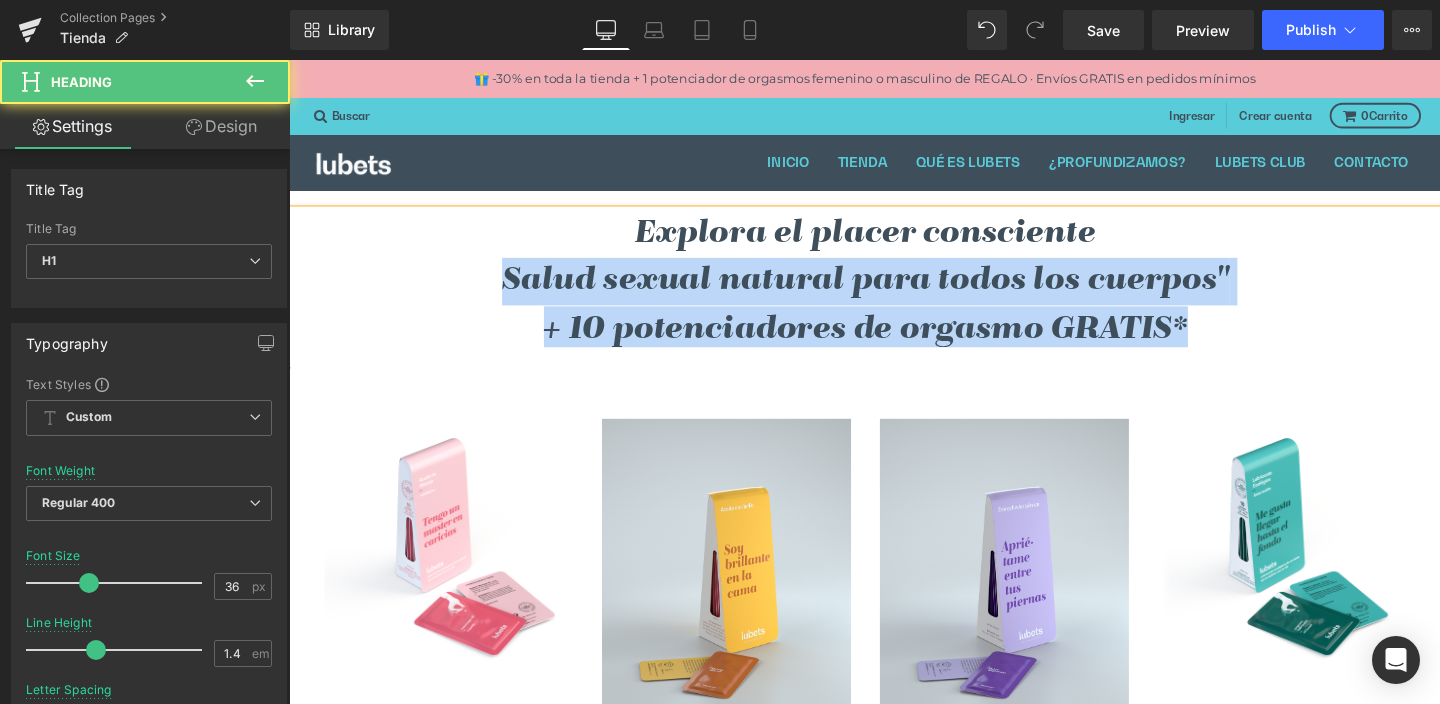 drag, startPoint x: 507, startPoint y: 294, endPoint x: 1267, endPoint y: 341, distance: 761.4519 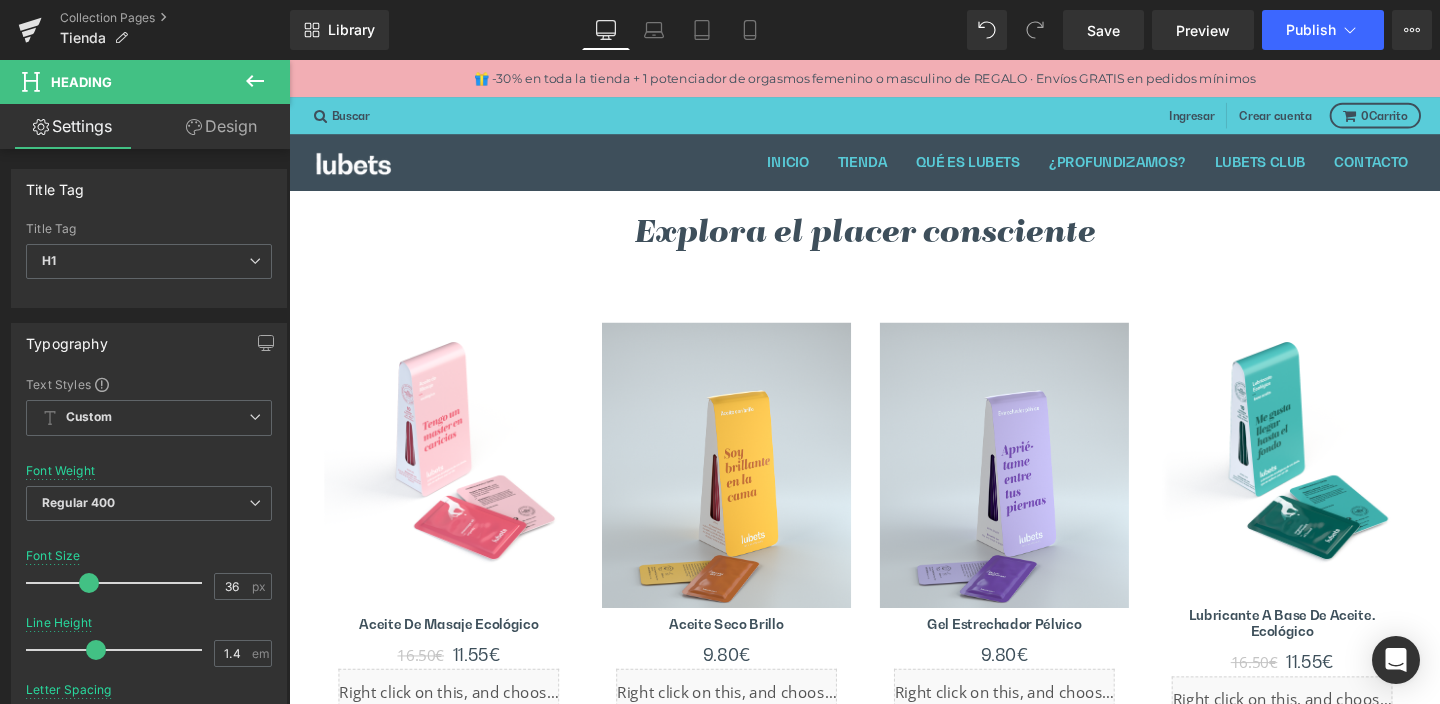 click 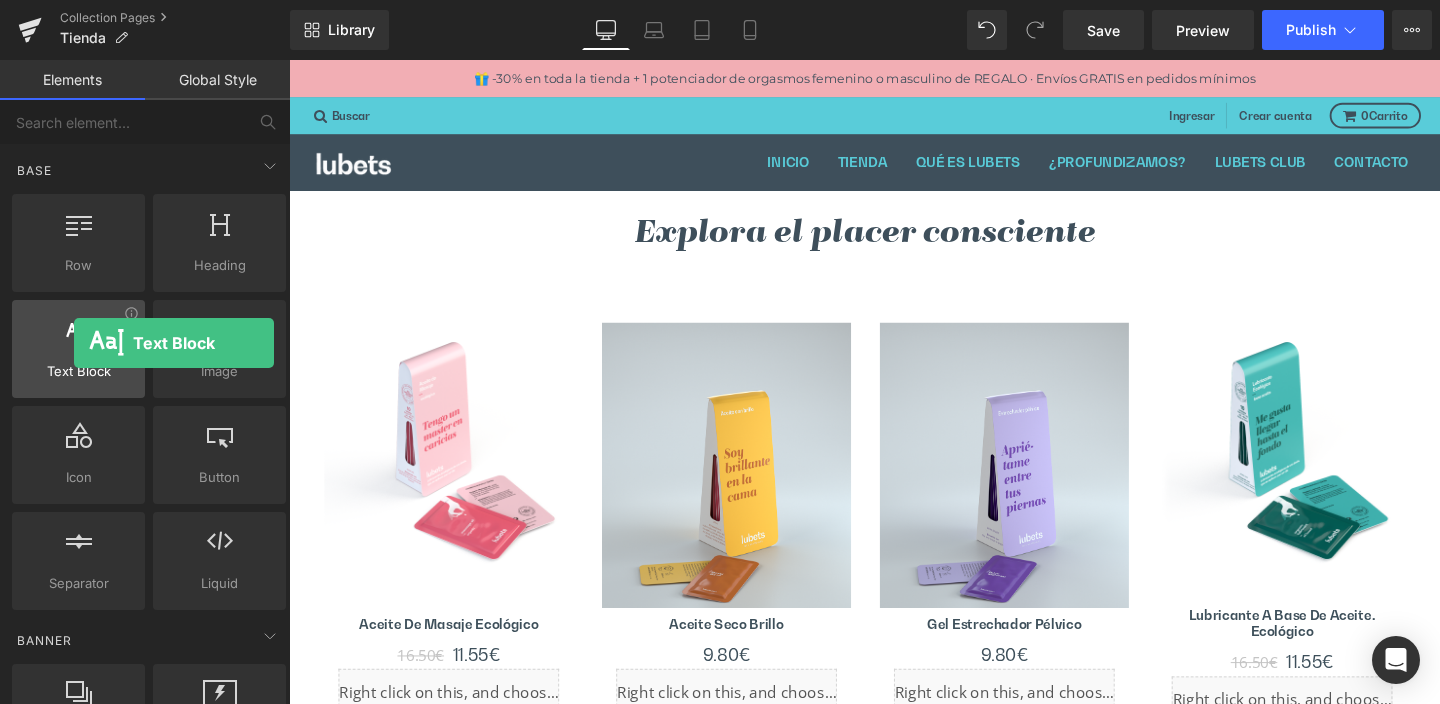click at bounding box center [78, 338] 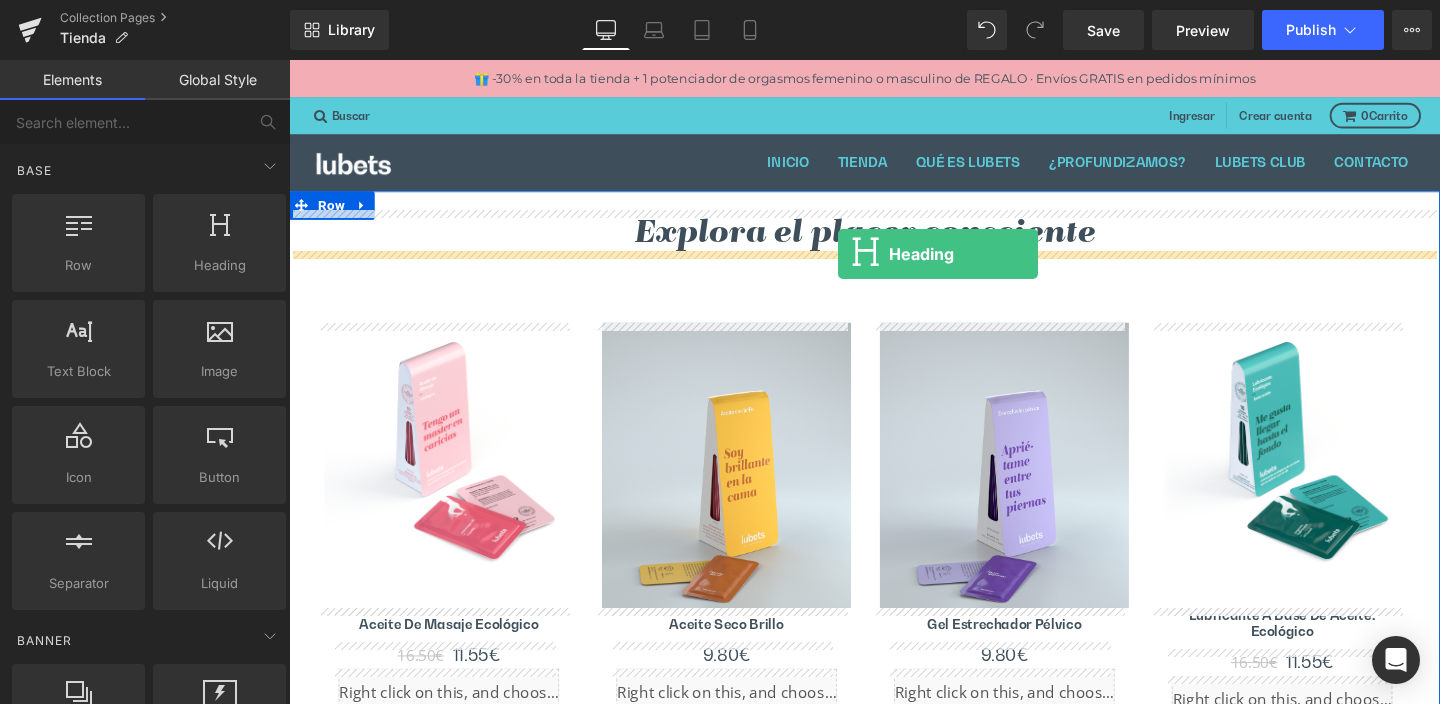 drag, startPoint x: 497, startPoint y: 308, endPoint x: 866, endPoint y: 264, distance: 371.61404 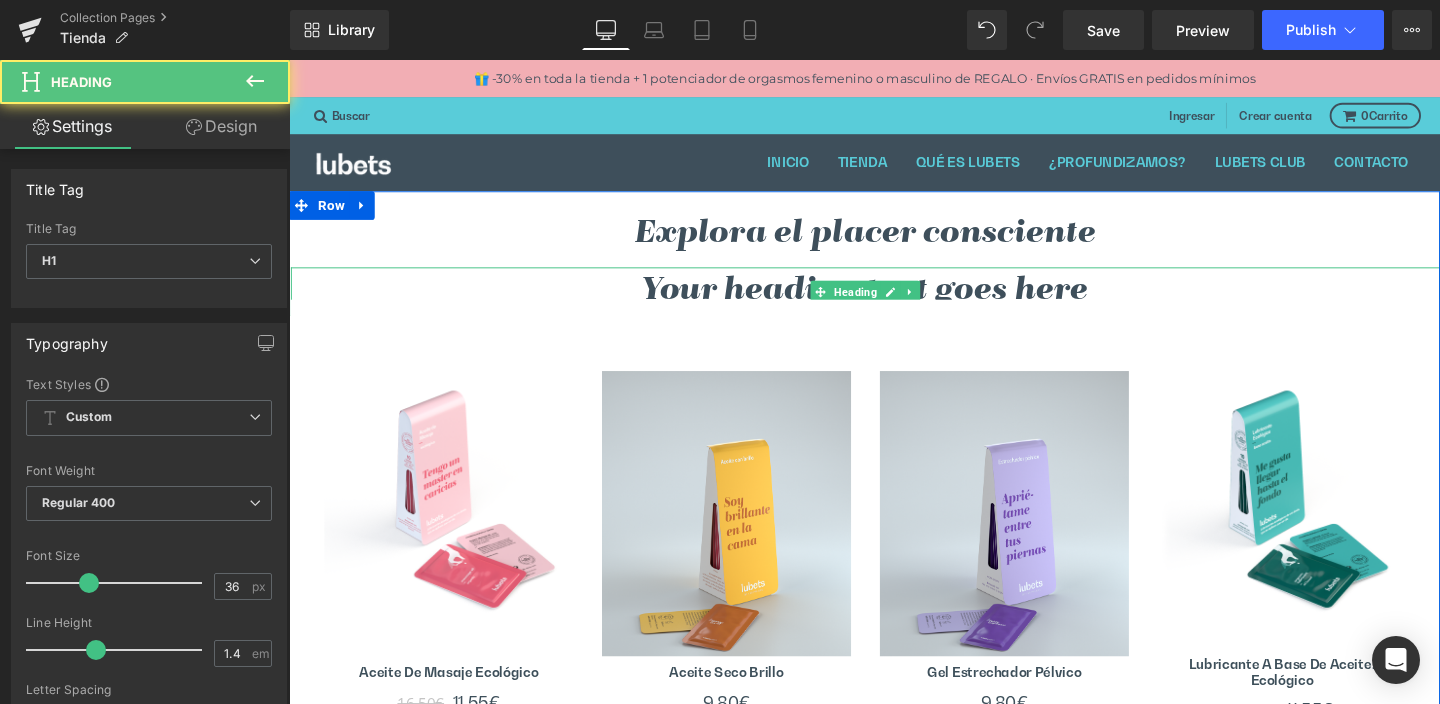 click on "Your heading text goes here" at bounding box center [895, 303] 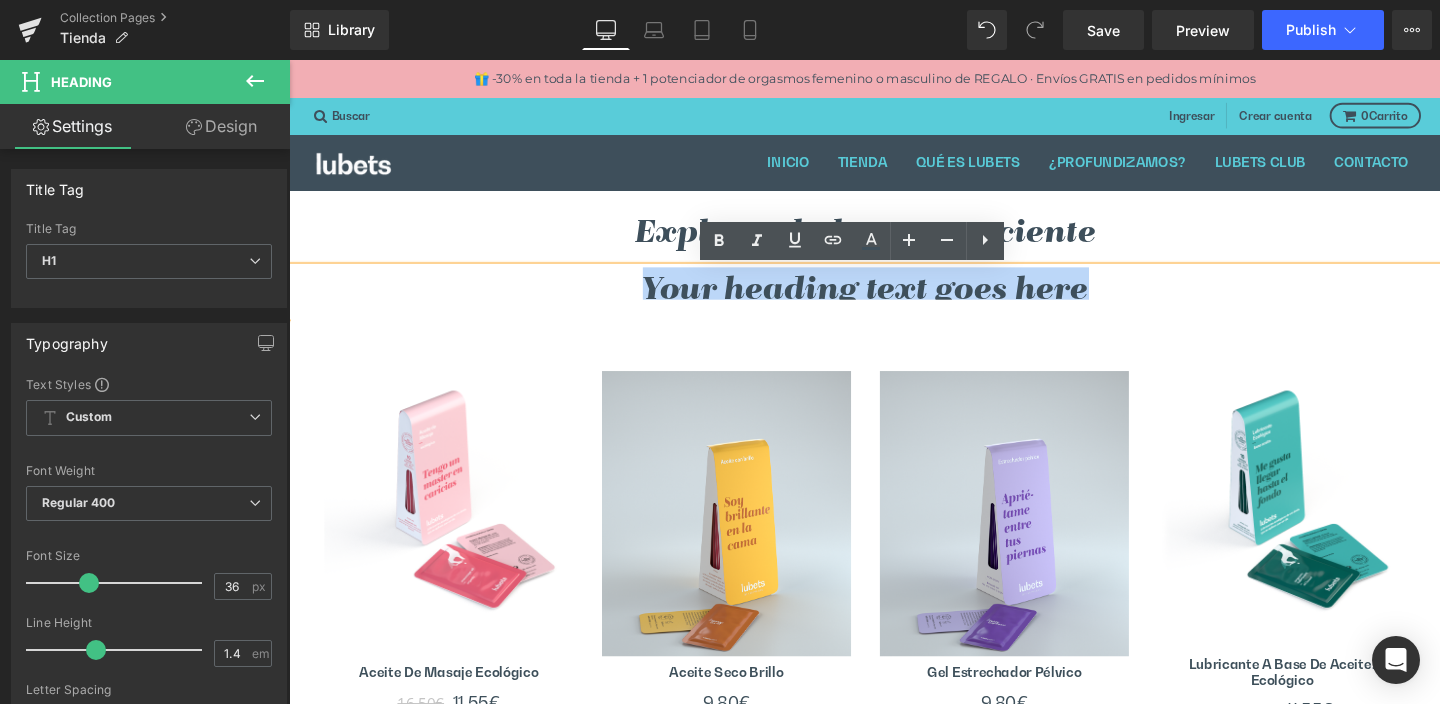 drag, startPoint x: 658, startPoint y: 302, endPoint x: 1151, endPoint y: 310, distance: 493.0649 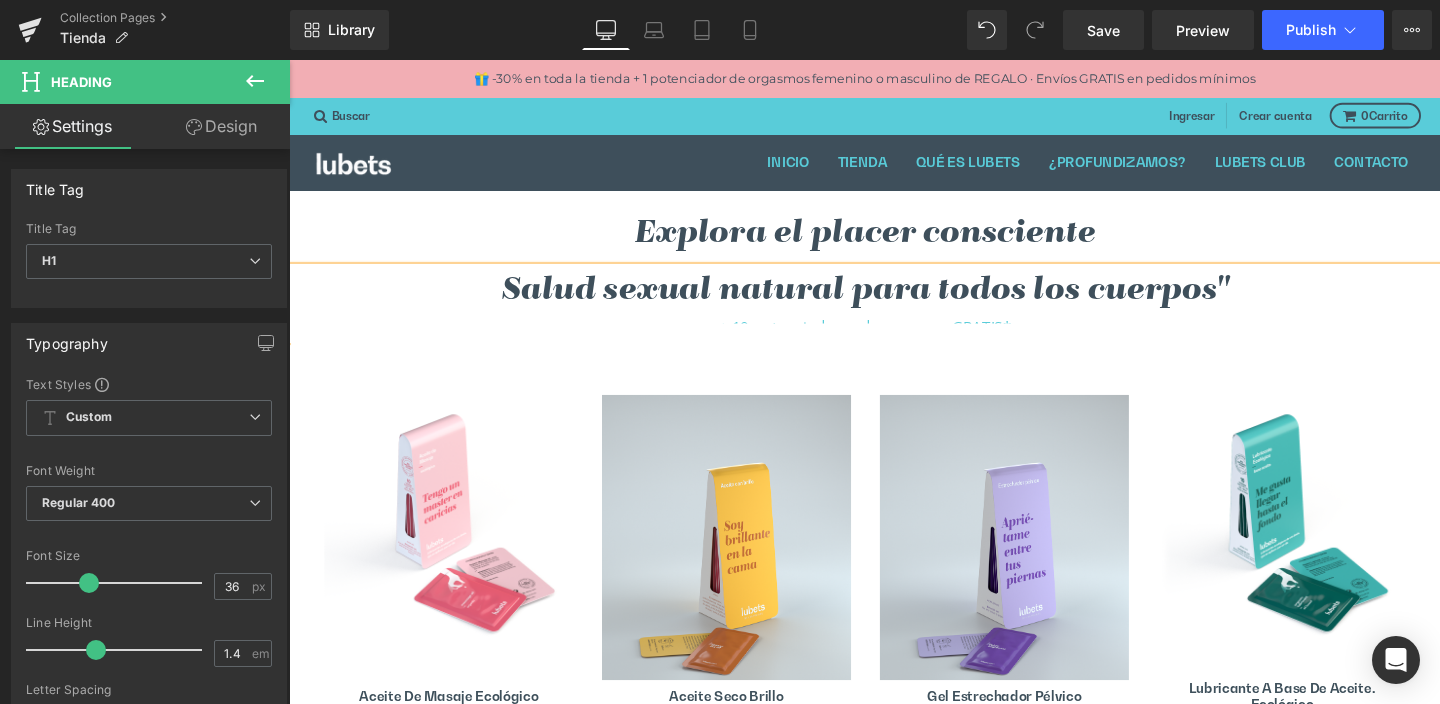 click on "Salud sexual natural para todos los cuerpos"" at bounding box center (895, 303) 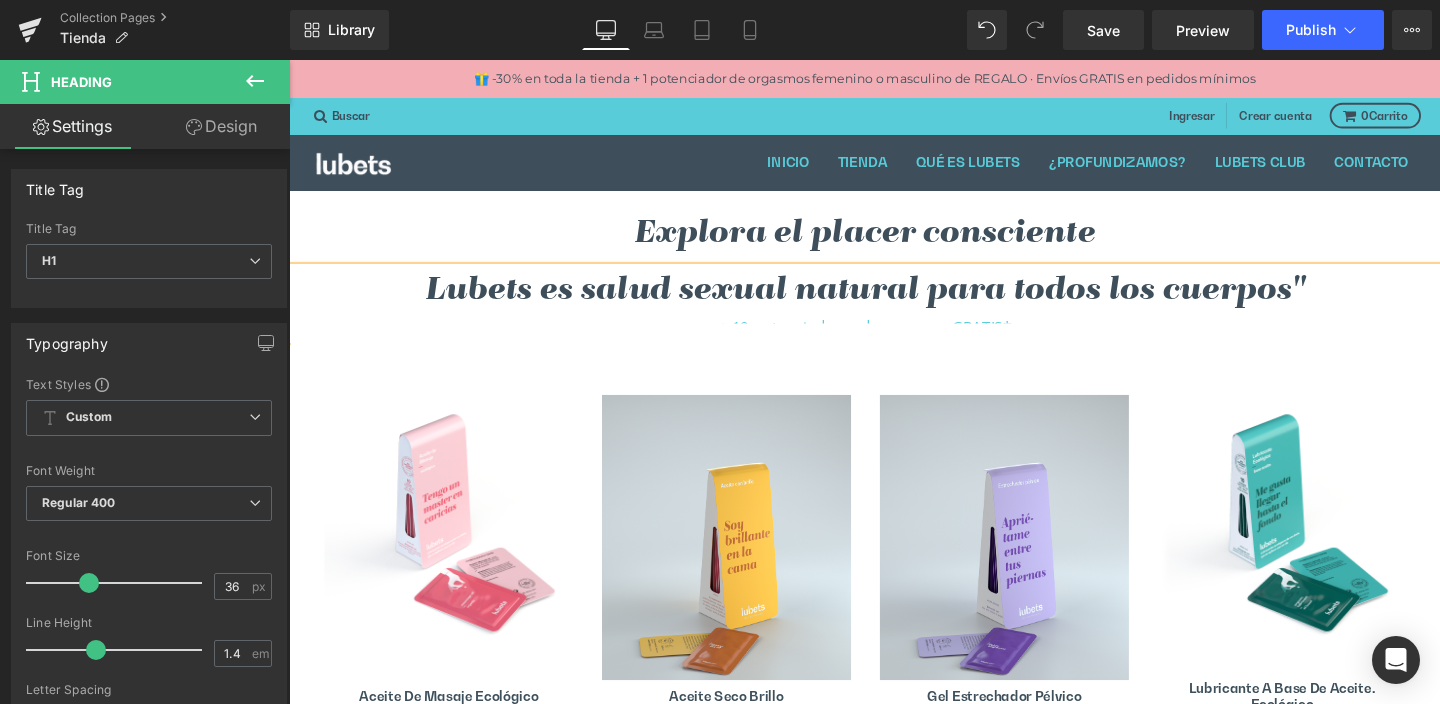 click on "Lubets es salud sexual natural para todos los cuerpos"" at bounding box center [895, 303] 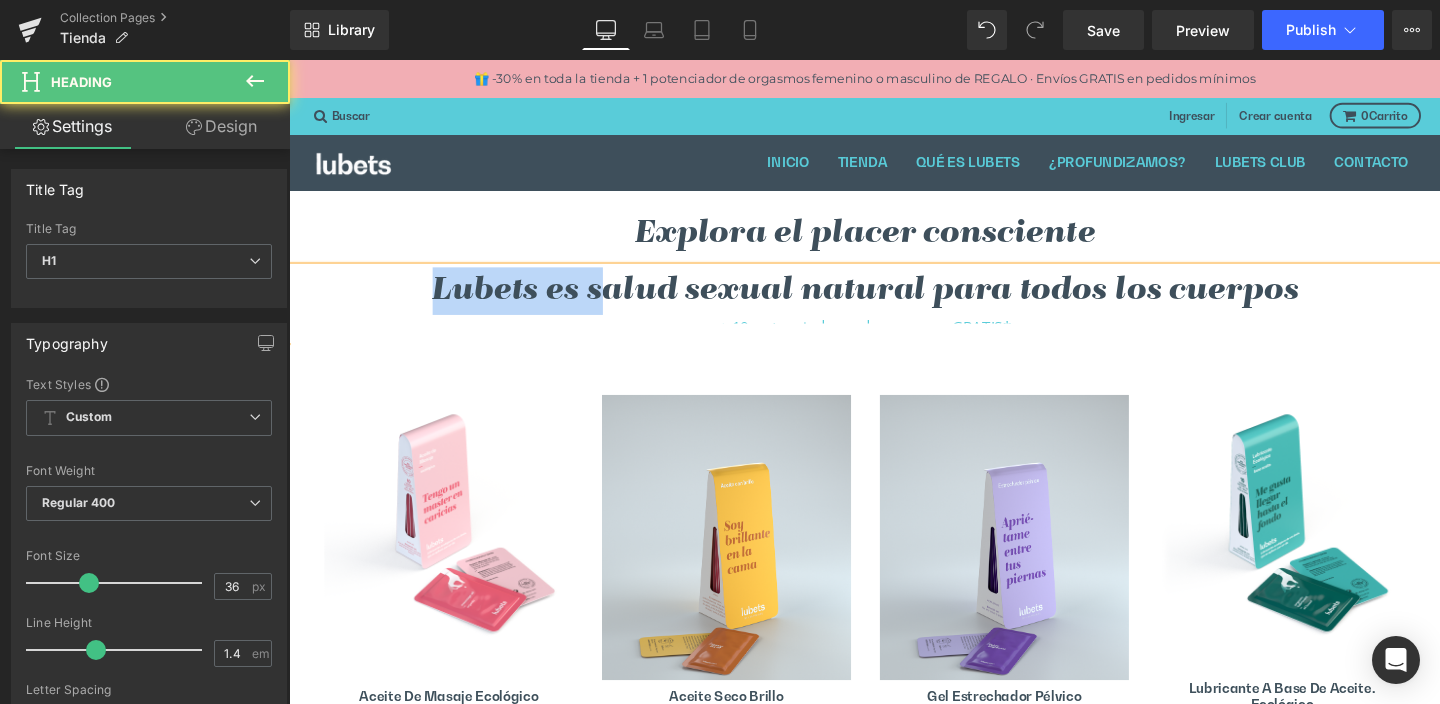 drag, startPoint x: 602, startPoint y: 302, endPoint x: 426, endPoint y: 306, distance: 176.04546 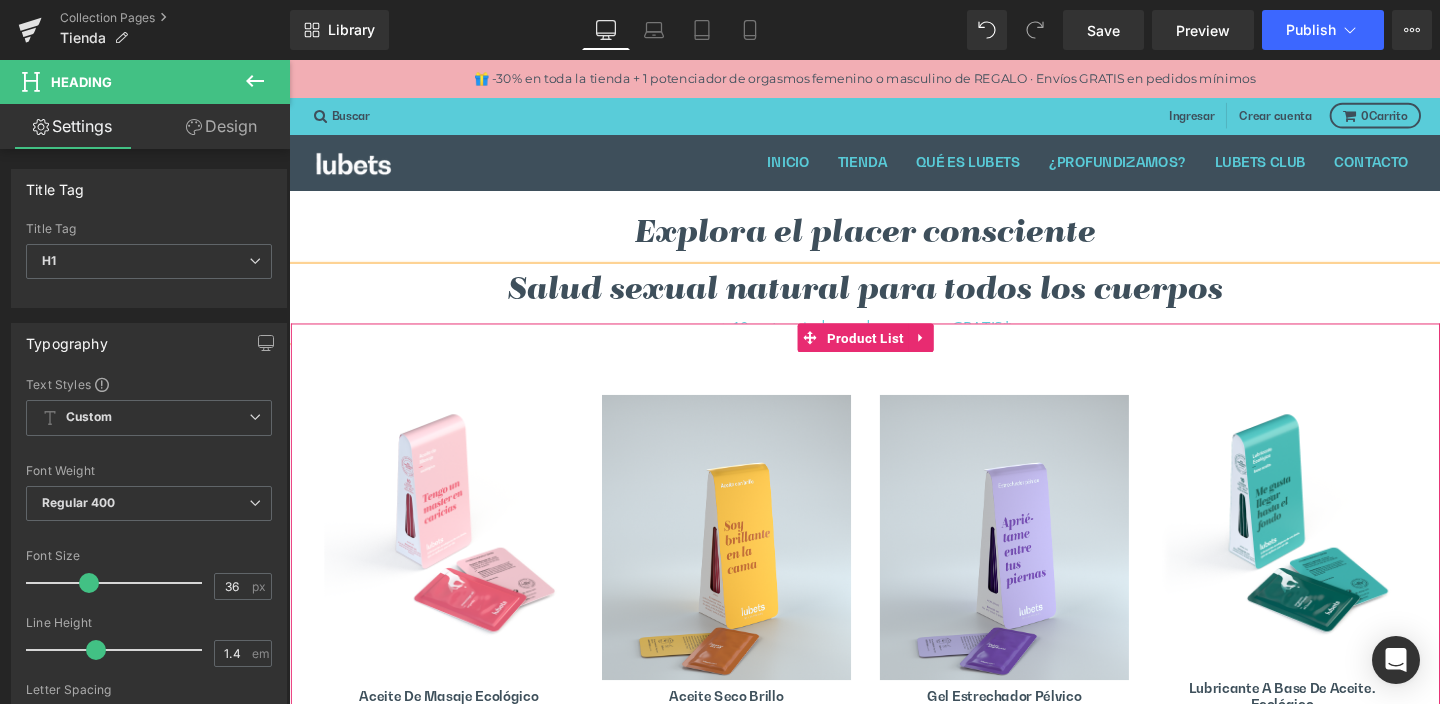 click at bounding box center (895, 352) 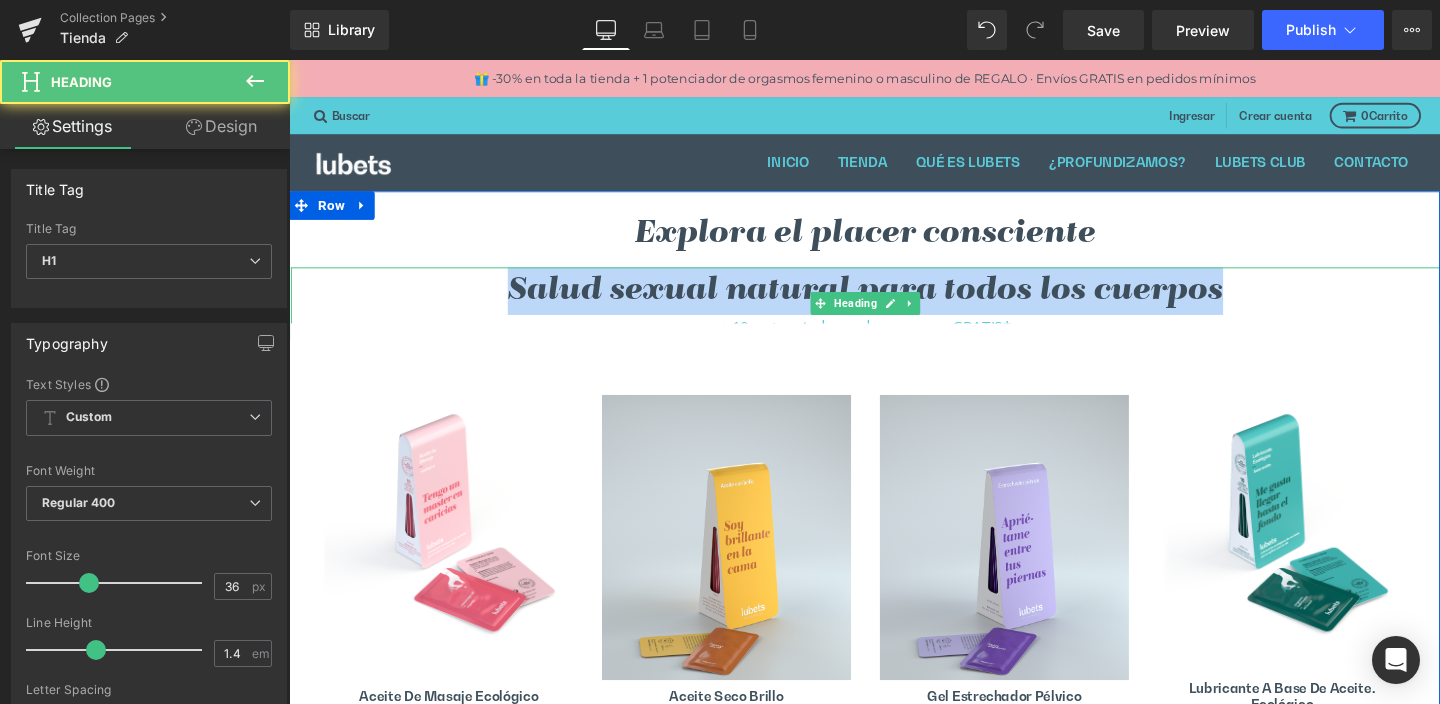 drag, startPoint x: 804, startPoint y: 290, endPoint x: 488, endPoint y: 301, distance: 316.1914 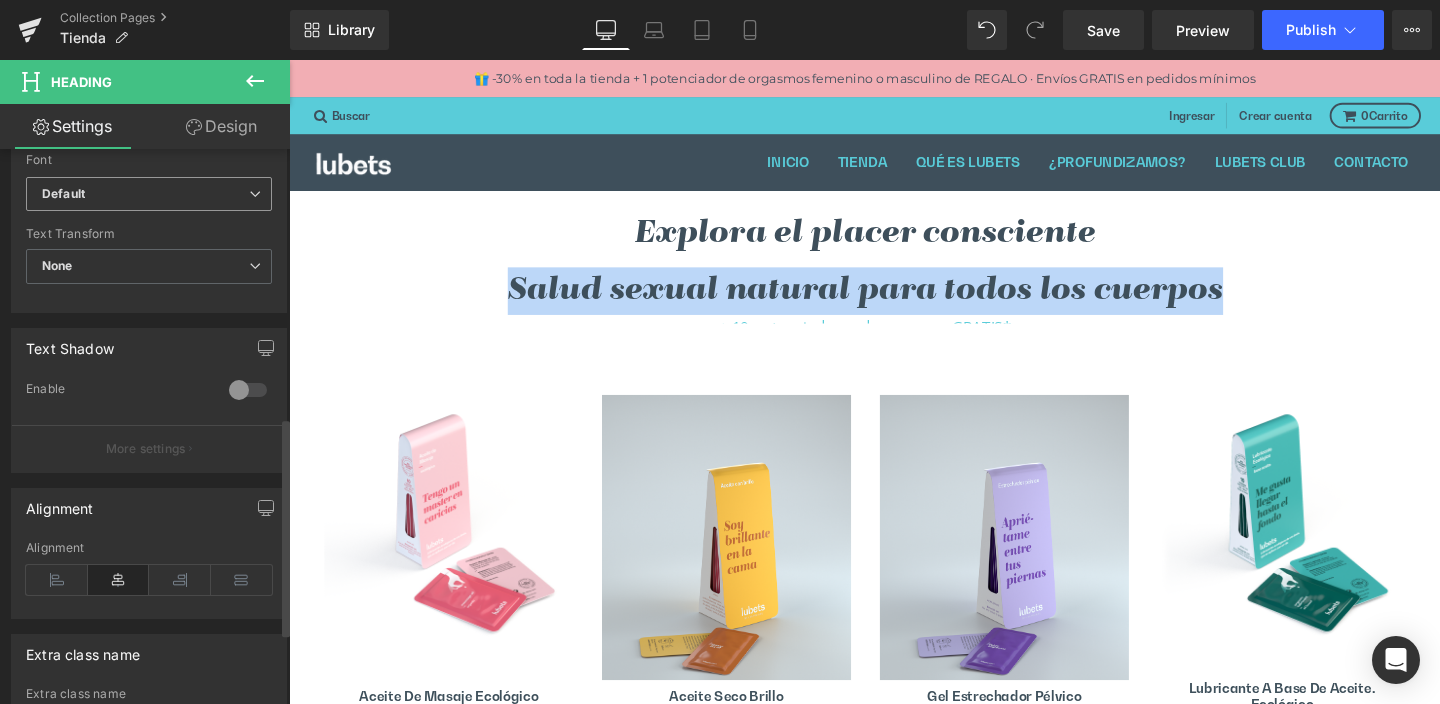 scroll, scrollTop: 682, scrollLeft: 0, axis: vertical 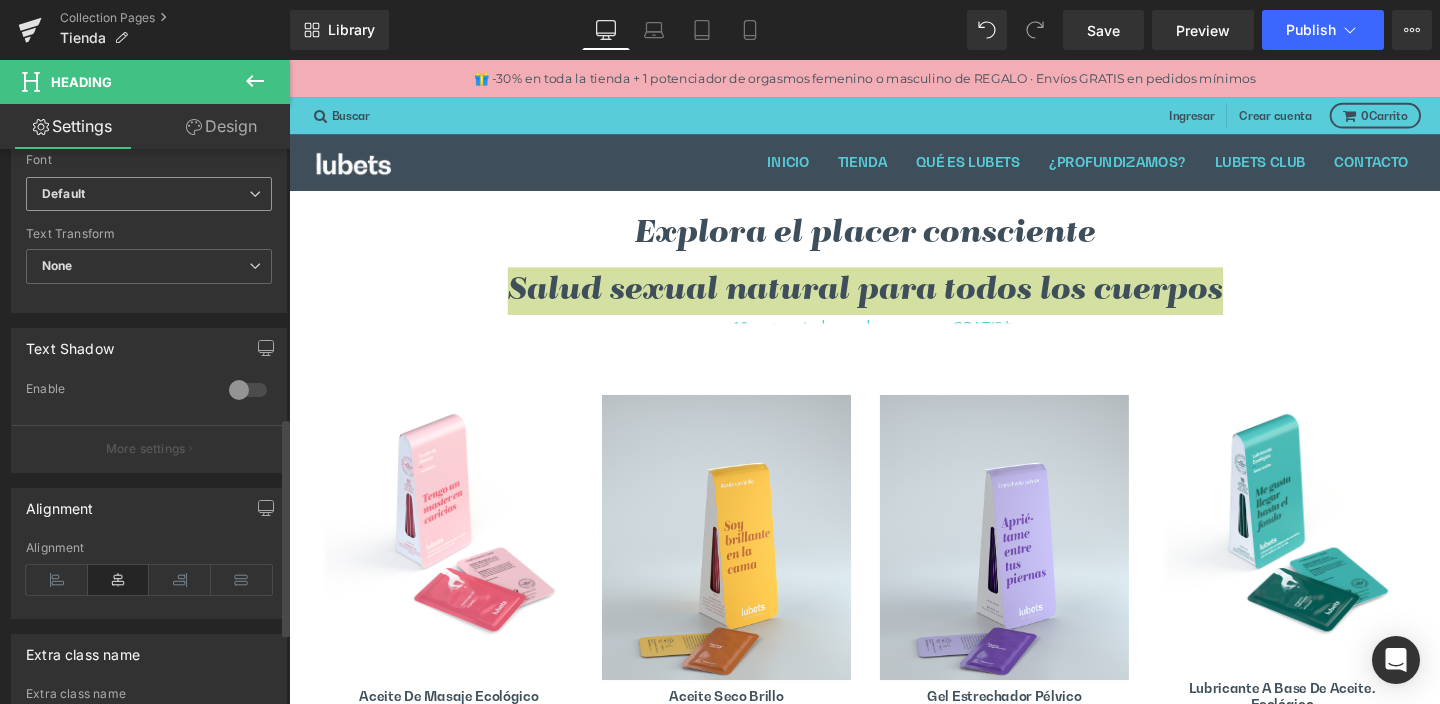 click on "Default" at bounding box center [145, 194] 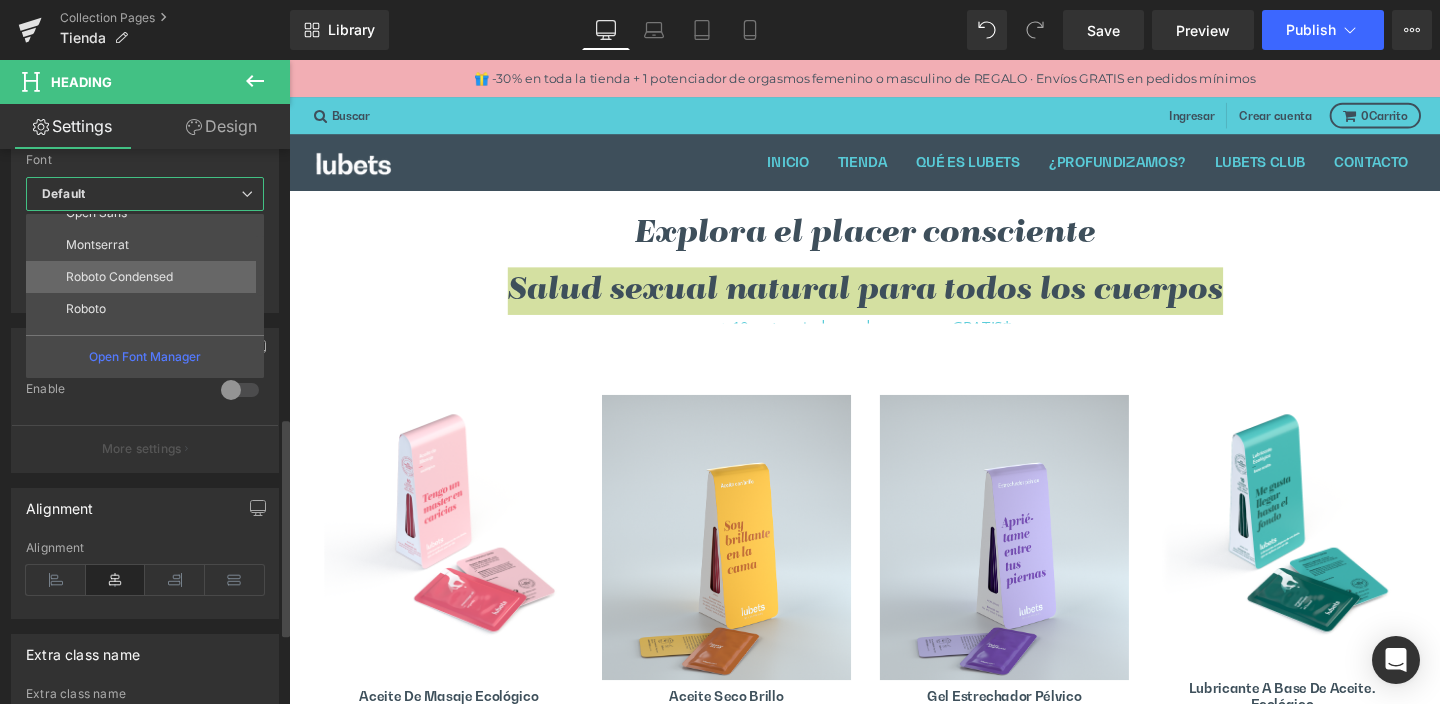 scroll, scrollTop: 200, scrollLeft: 0, axis: vertical 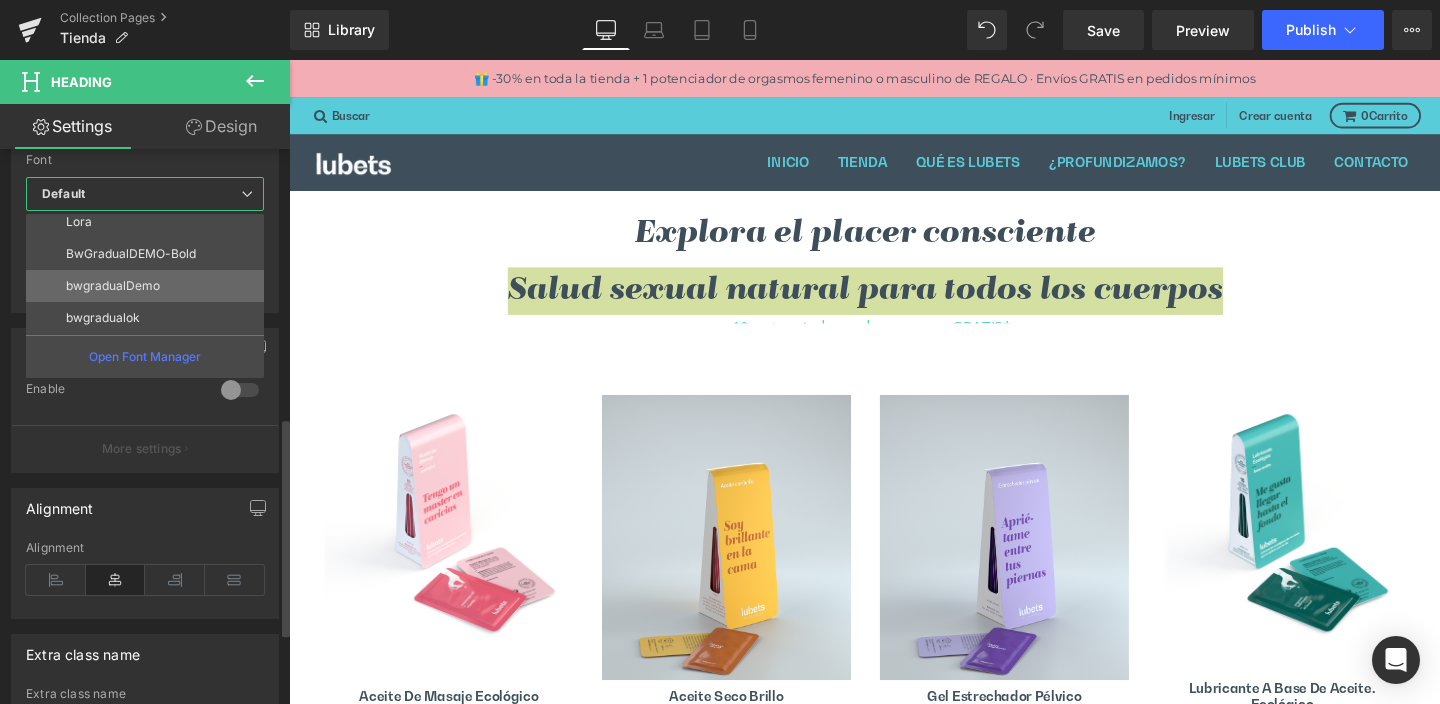 click on "bwgradualDemo" at bounding box center [113, 286] 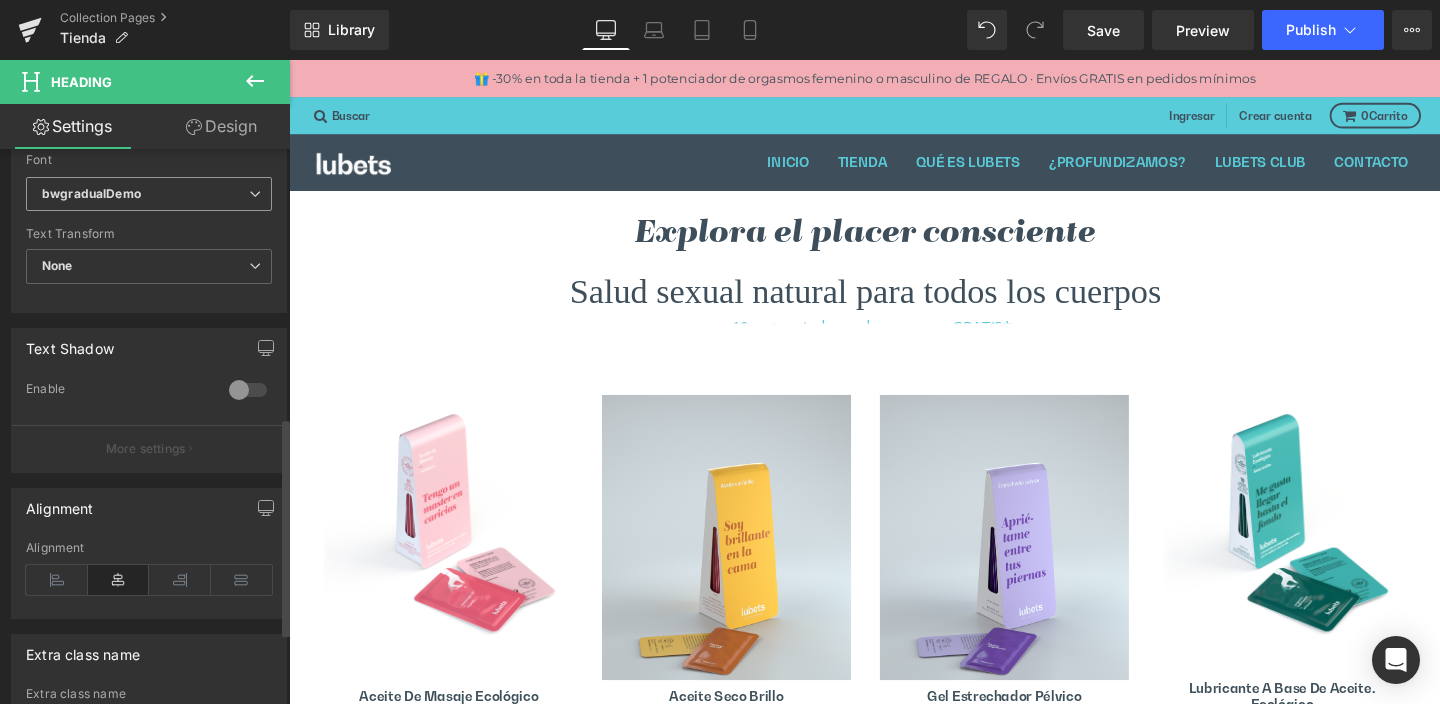 click on "bwgradualDemo" at bounding box center [91, 194] 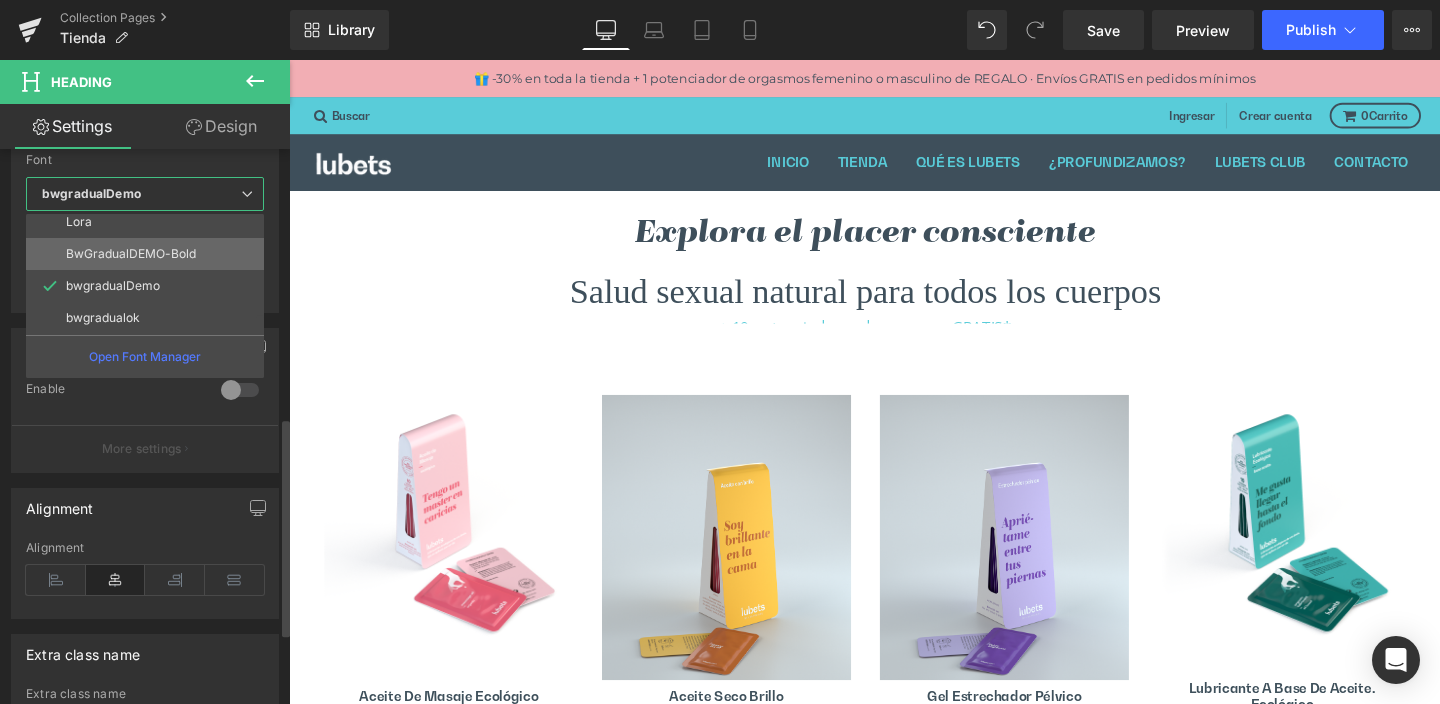 click on "BwGradualDEMO-Bold" at bounding box center [131, 254] 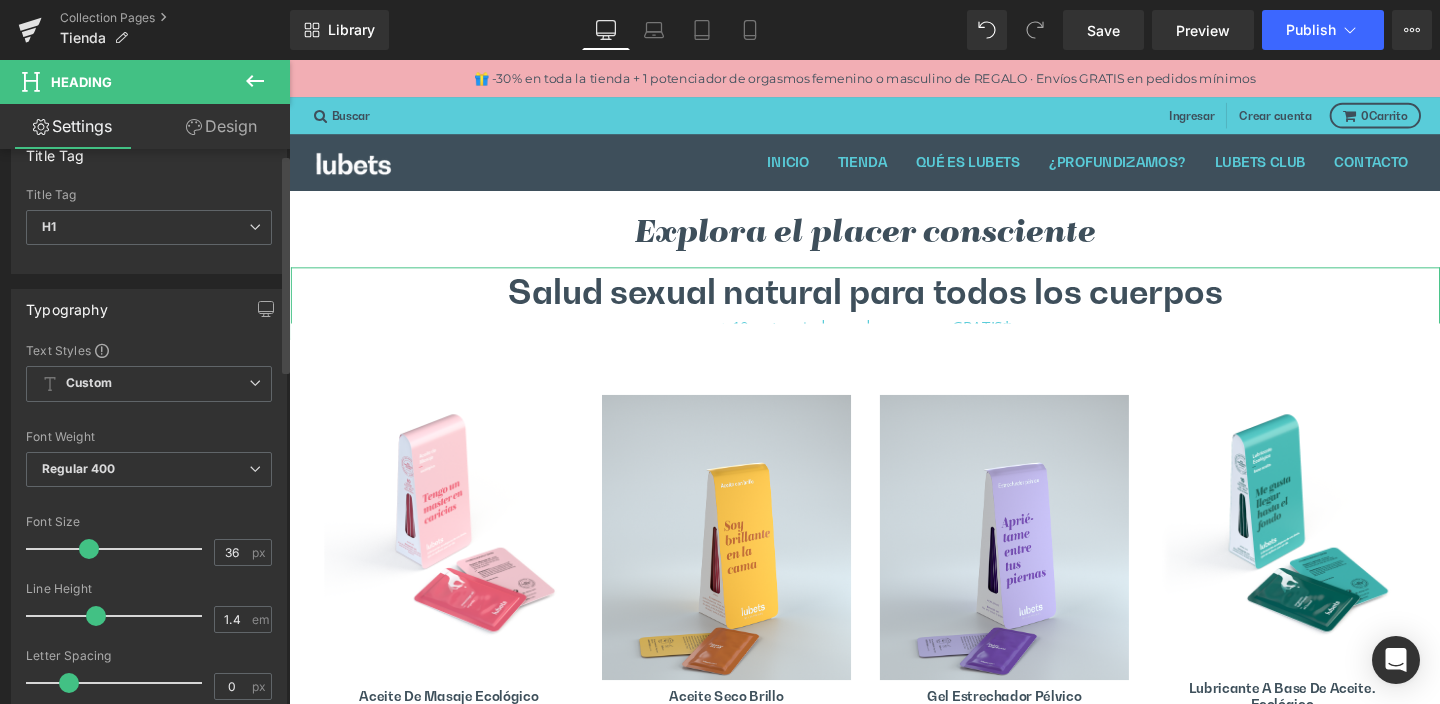 scroll, scrollTop: 0, scrollLeft: 0, axis: both 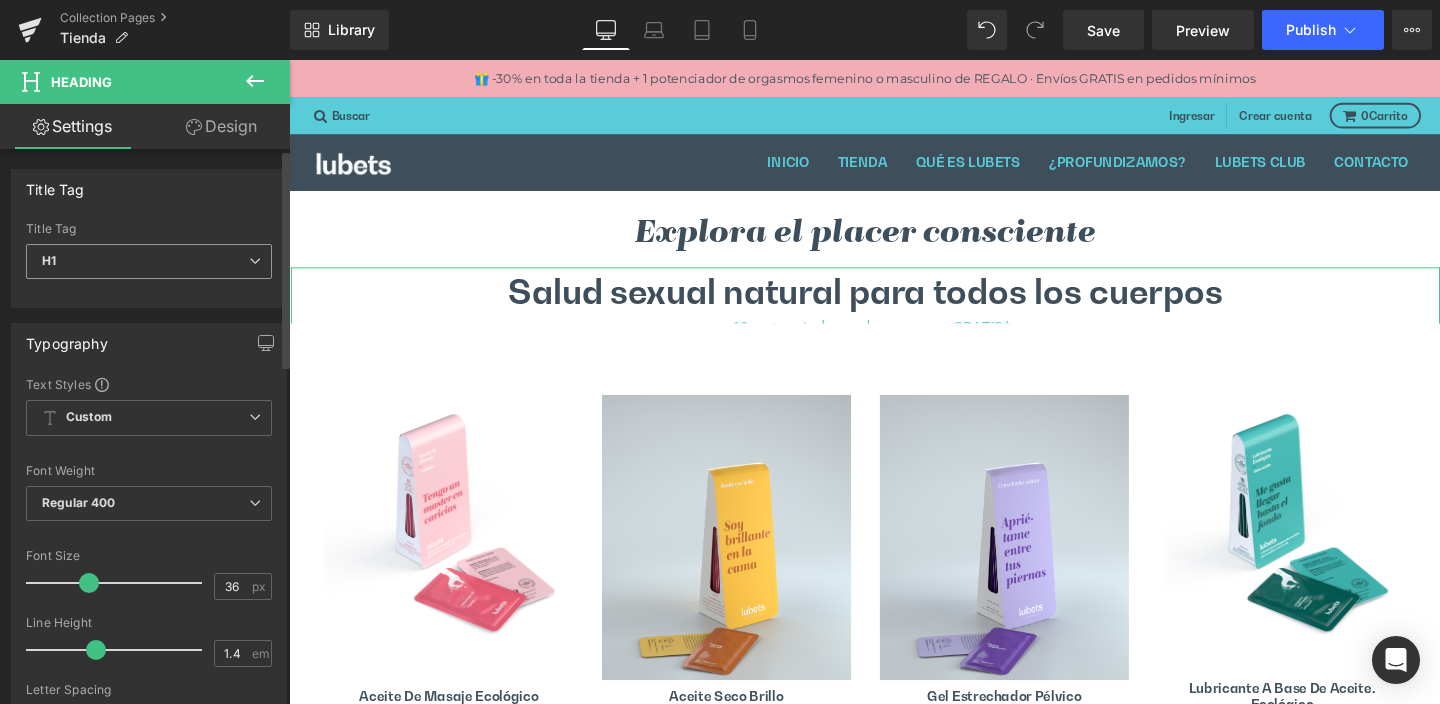 click at bounding box center [255, 261] 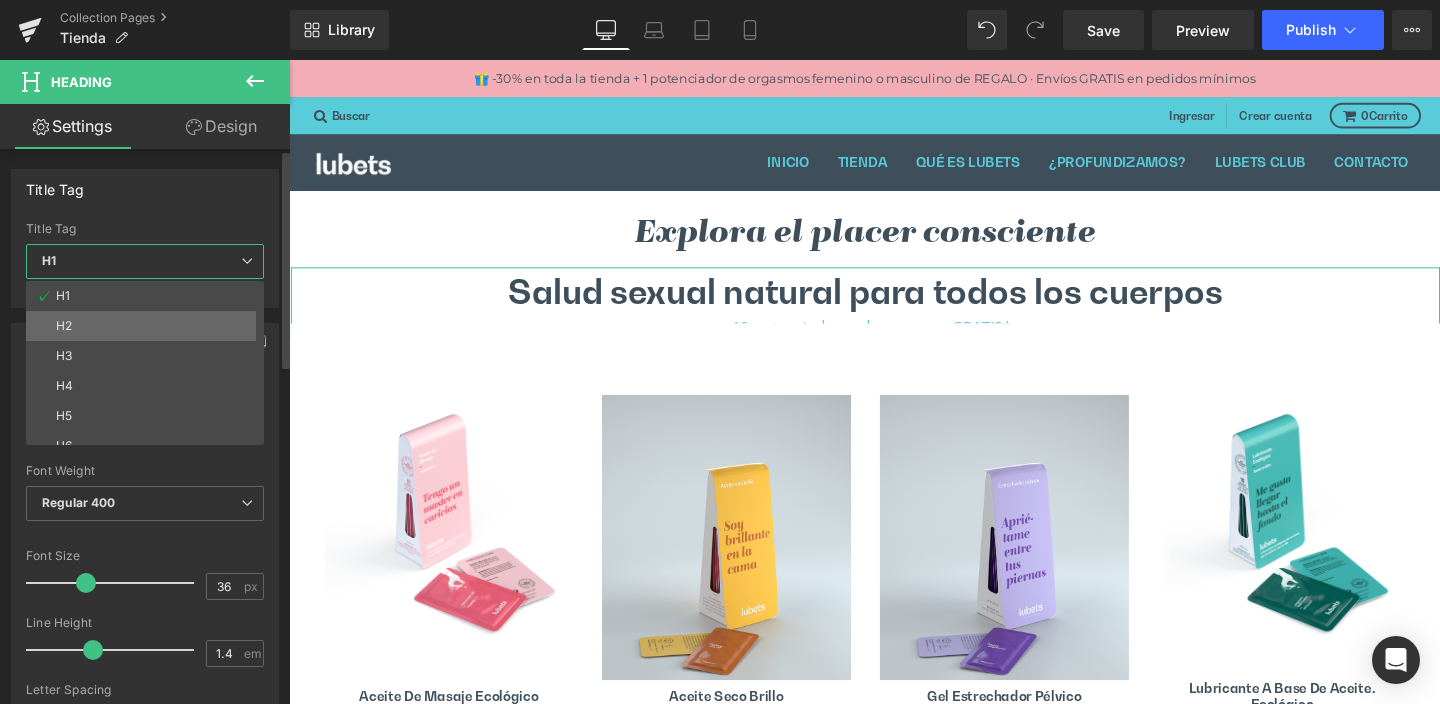 click on "H2" at bounding box center [149, 326] 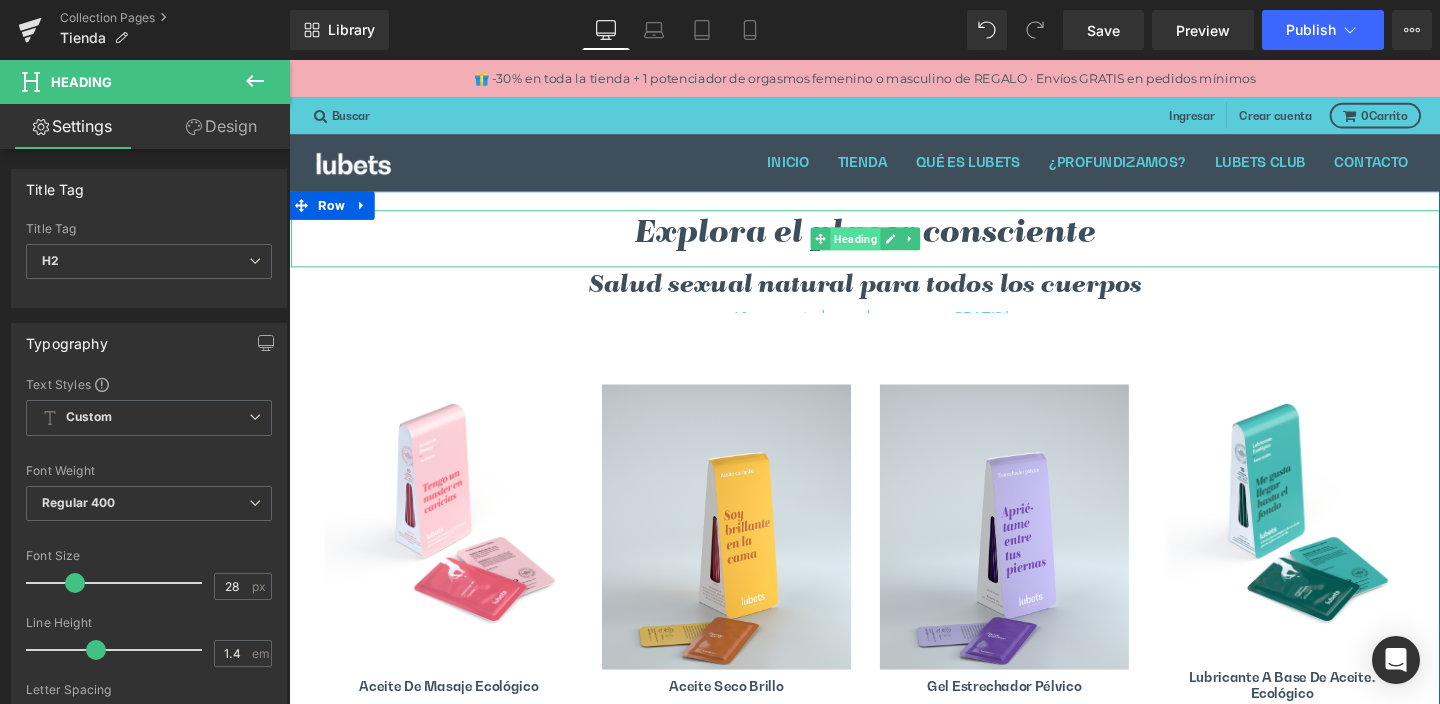 click on "Heading" at bounding box center (884, 248) 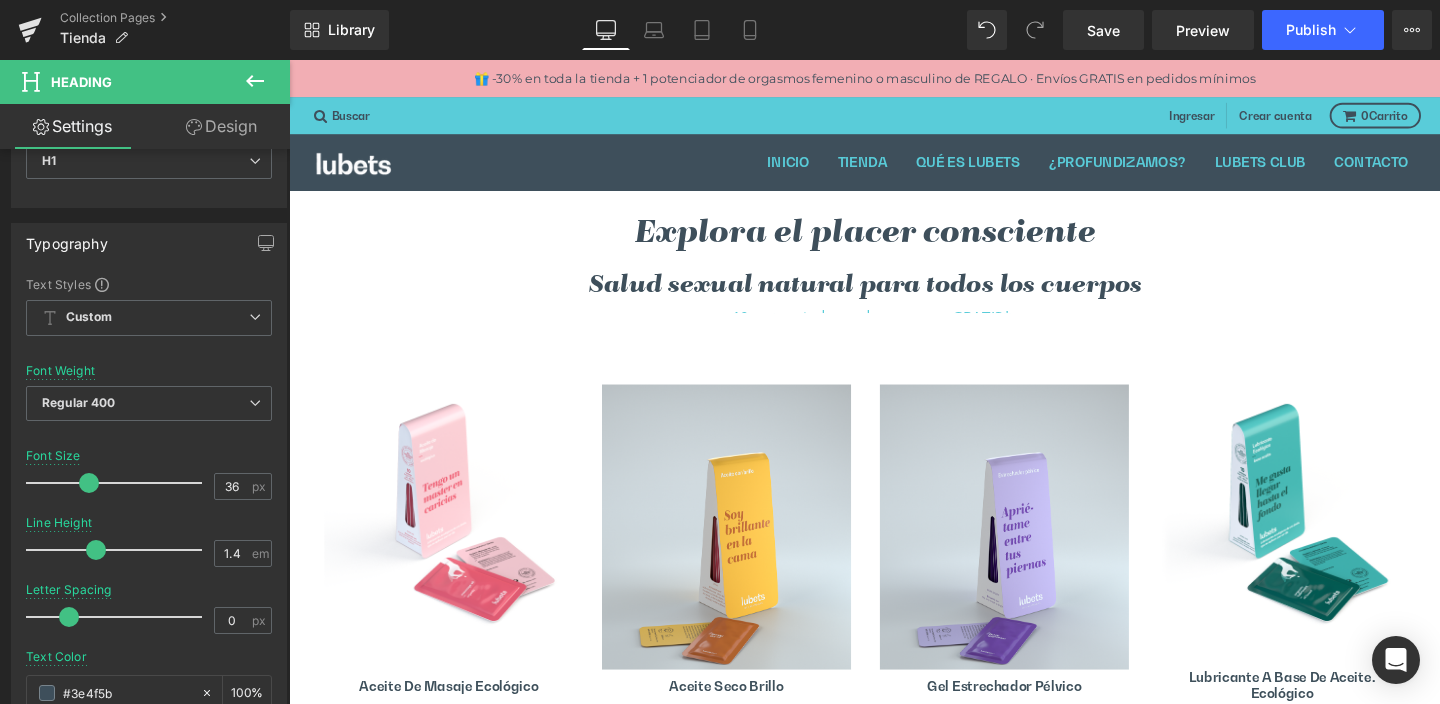 scroll, scrollTop: 98, scrollLeft: 0, axis: vertical 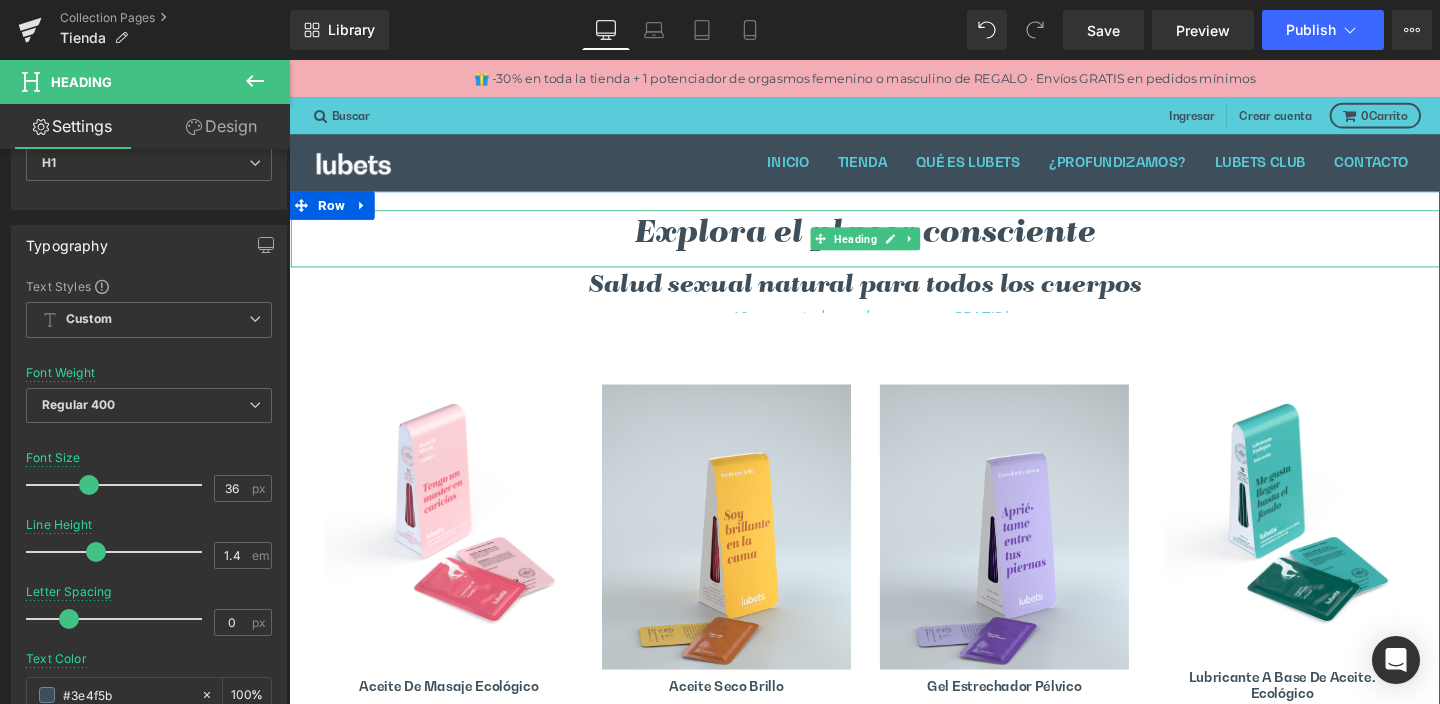click on "Heading" at bounding box center (884, 249) 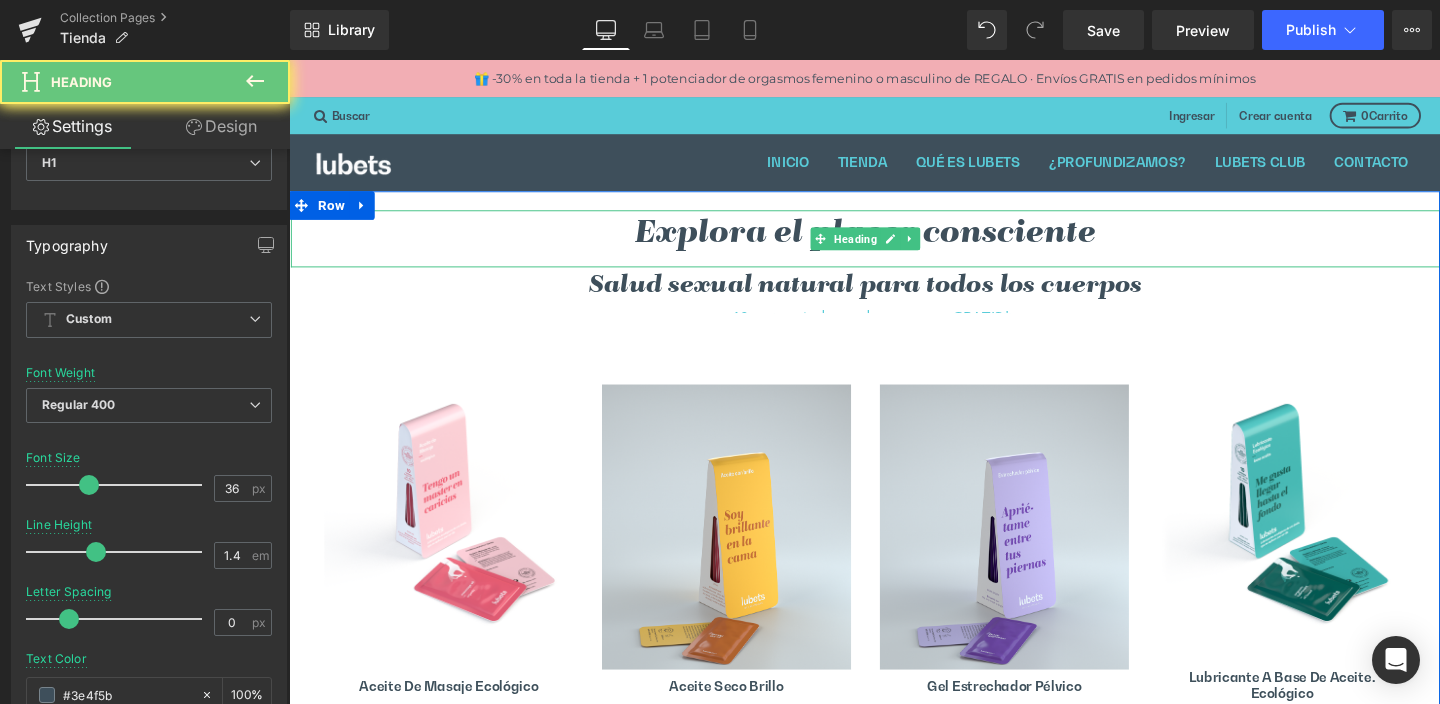 click on "Explora el placer consciente" at bounding box center (895, 243) 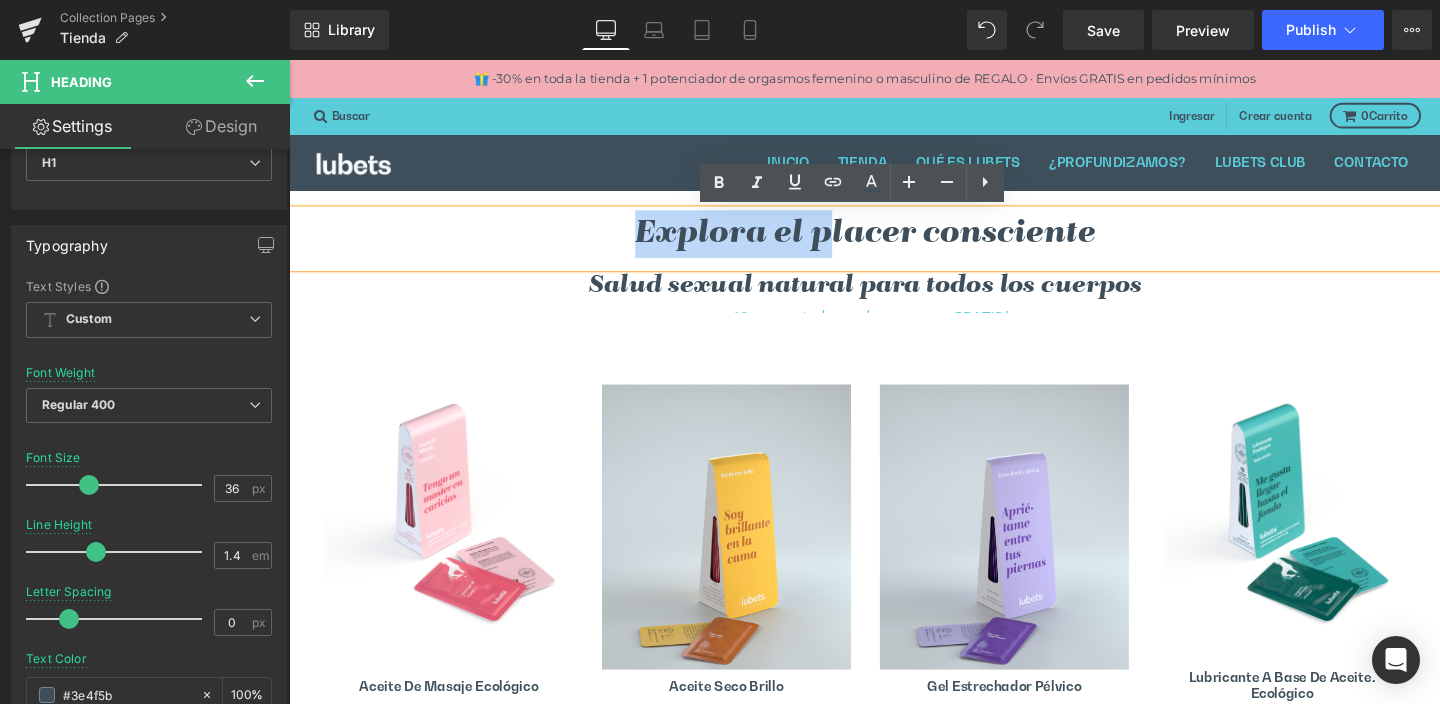 drag, startPoint x: 659, startPoint y: 243, endPoint x: 850, endPoint y: 243, distance: 191 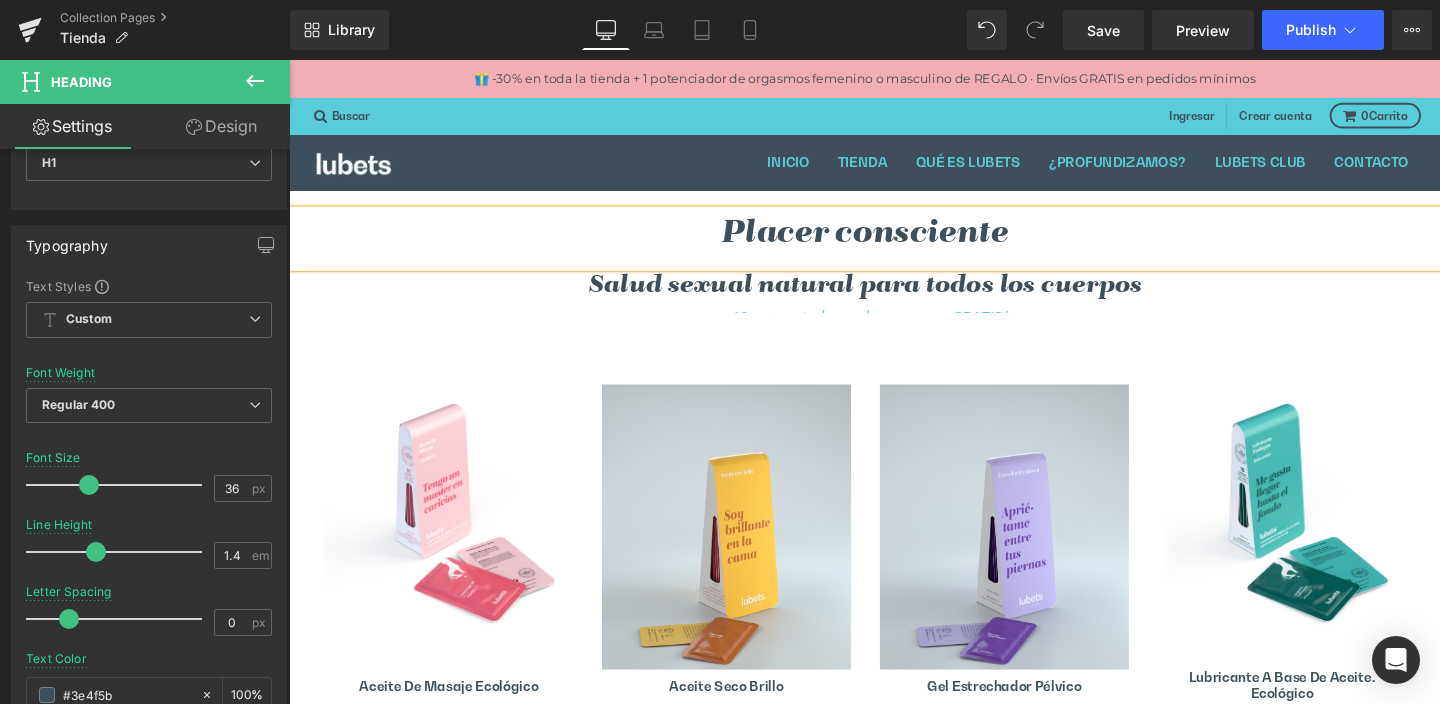 drag, startPoint x: 1047, startPoint y: 247, endPoint x: 1060, endPoint y: 242, distance: 13.928389 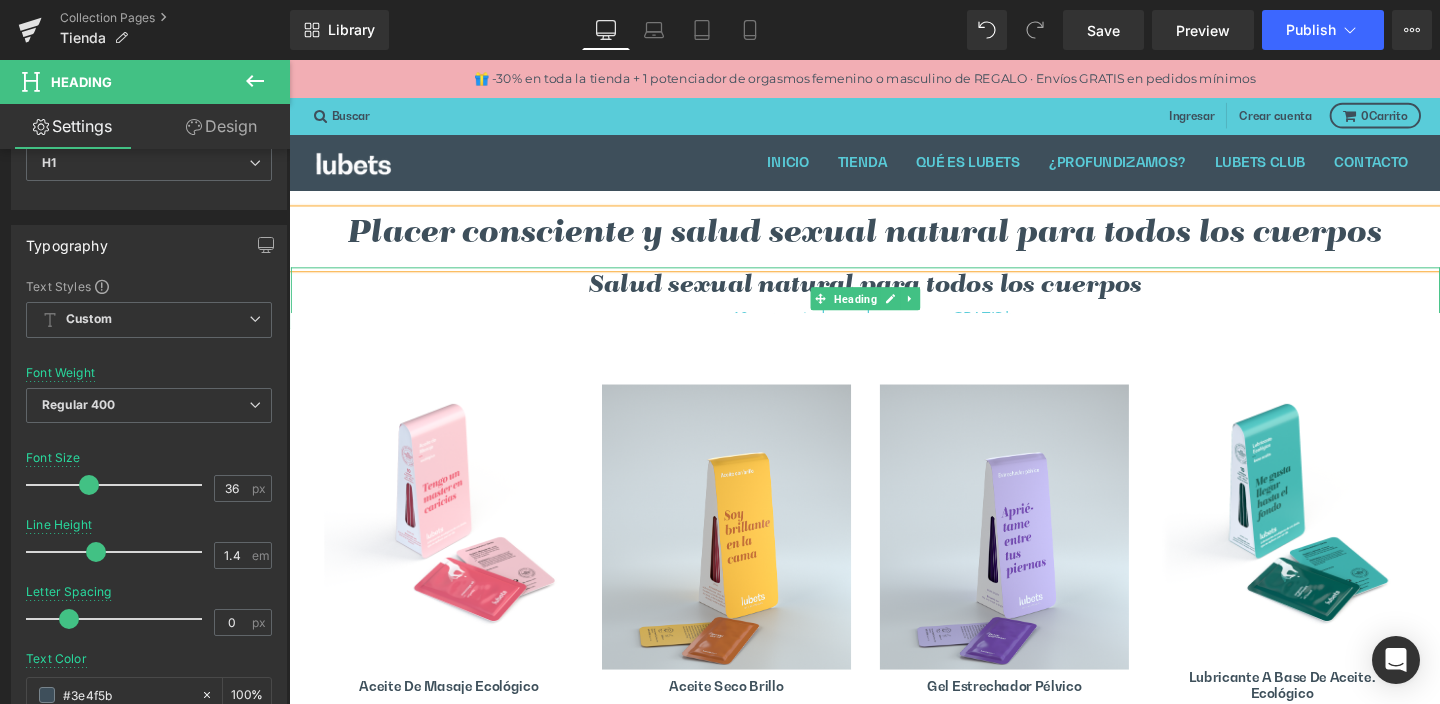 click on "Salud sexual natural para todos los cuerpos" at bounding box center [895, 297] 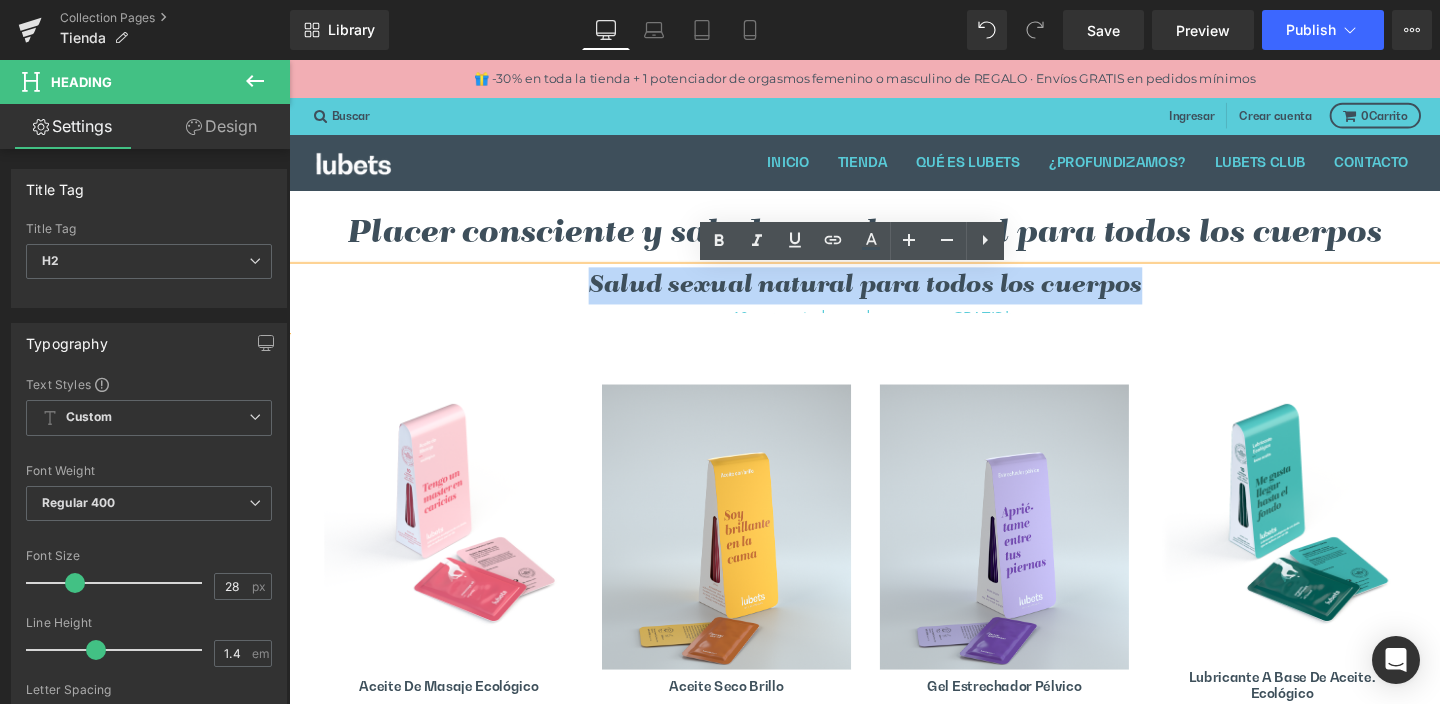 drag, startPoint x: 618, startPoint y: 299, endPoint x: 1216, endPoint y: 309, distance: 598.0836 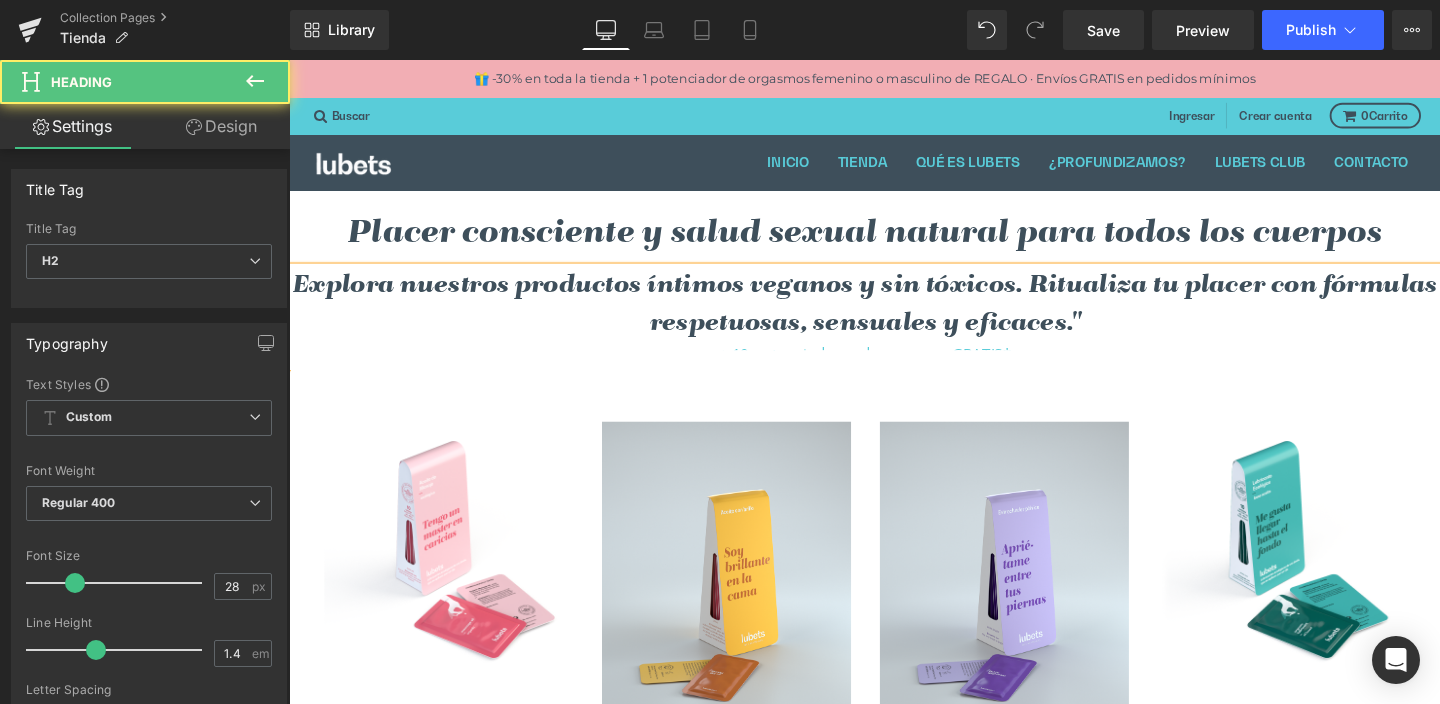 click on "Explora nuestros productos íntimos veganos y sin tóxicos. Ritualiza tu placer con fórmulas respetuosas, sensuales y eficaces."" at bounding box center (895, 317) 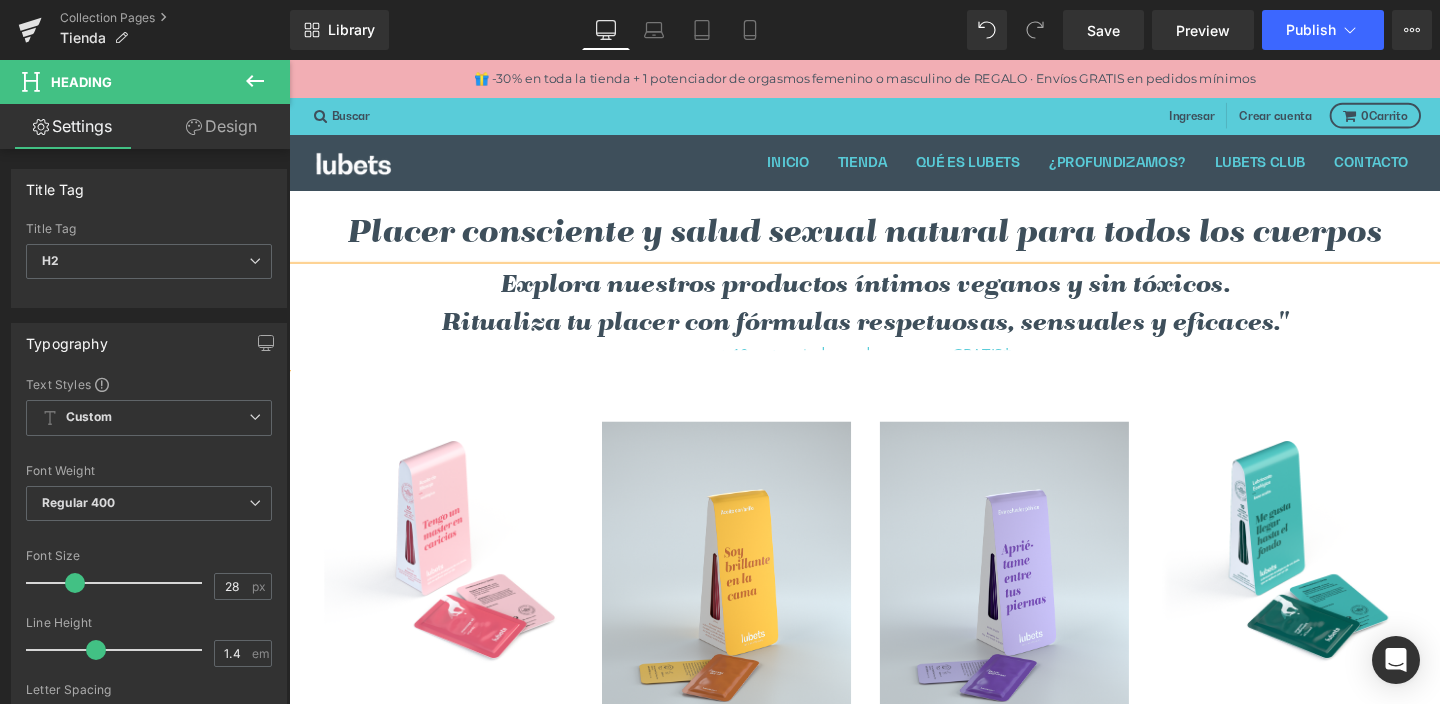click on "Ritualiza tu placer con fórmulas respetuosas, sensuales y eficaces."" at bounding box center (895, 337) 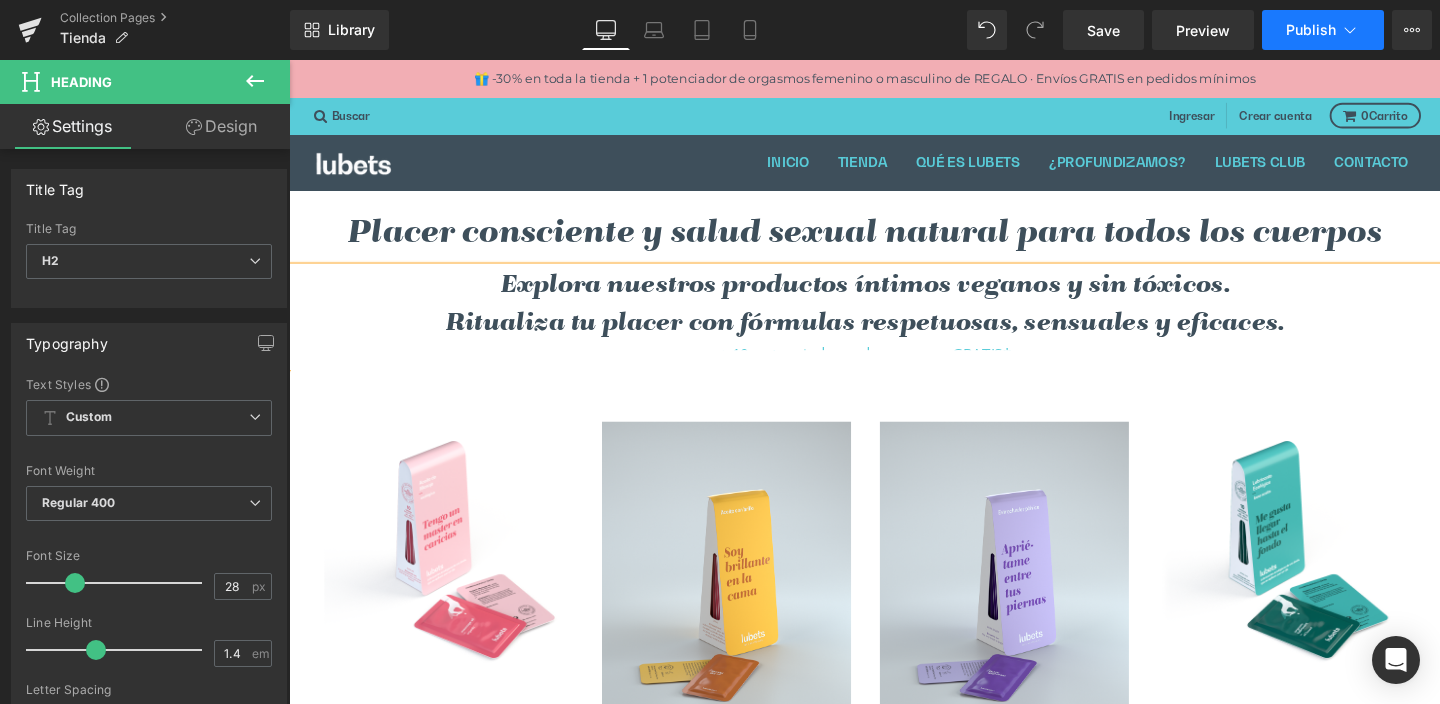 click on "Publish" at bounding box center [1311, 30] 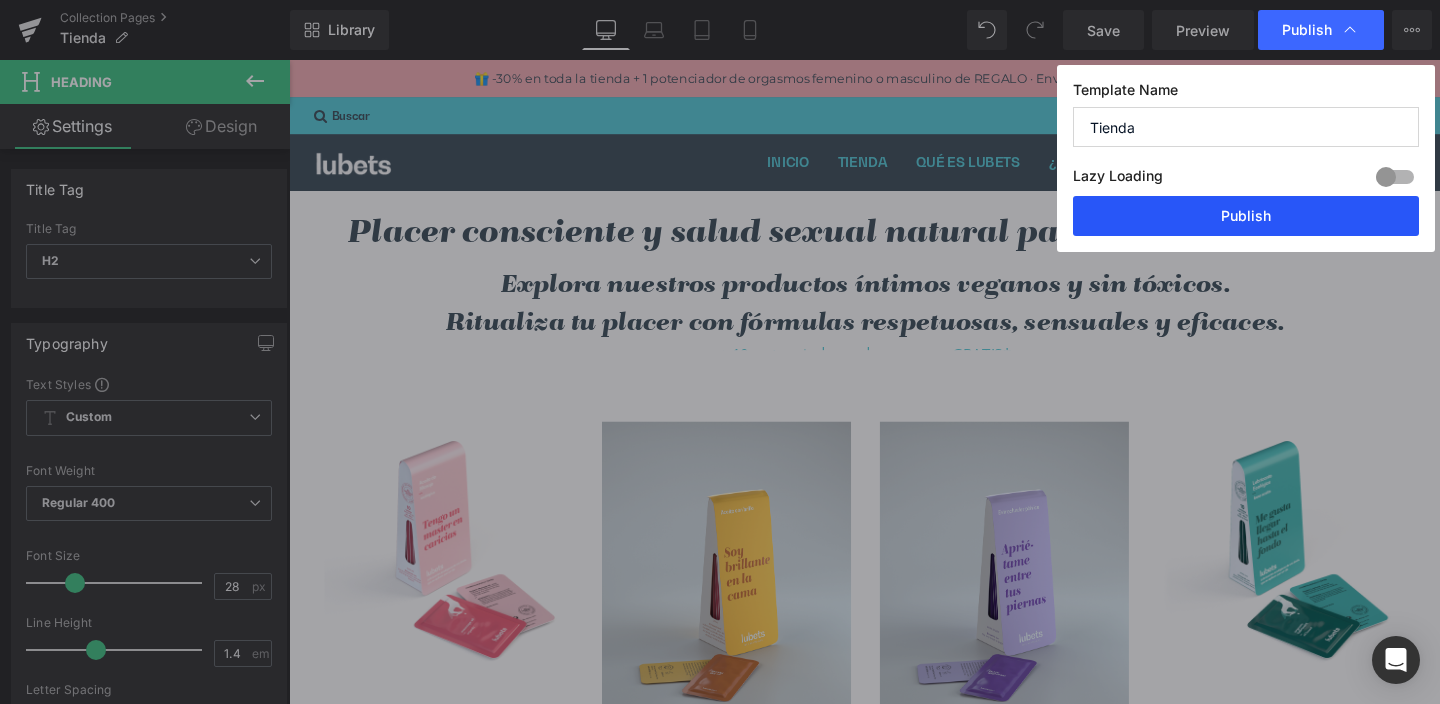 click on "Publish" at bounding box center (1246, 216) 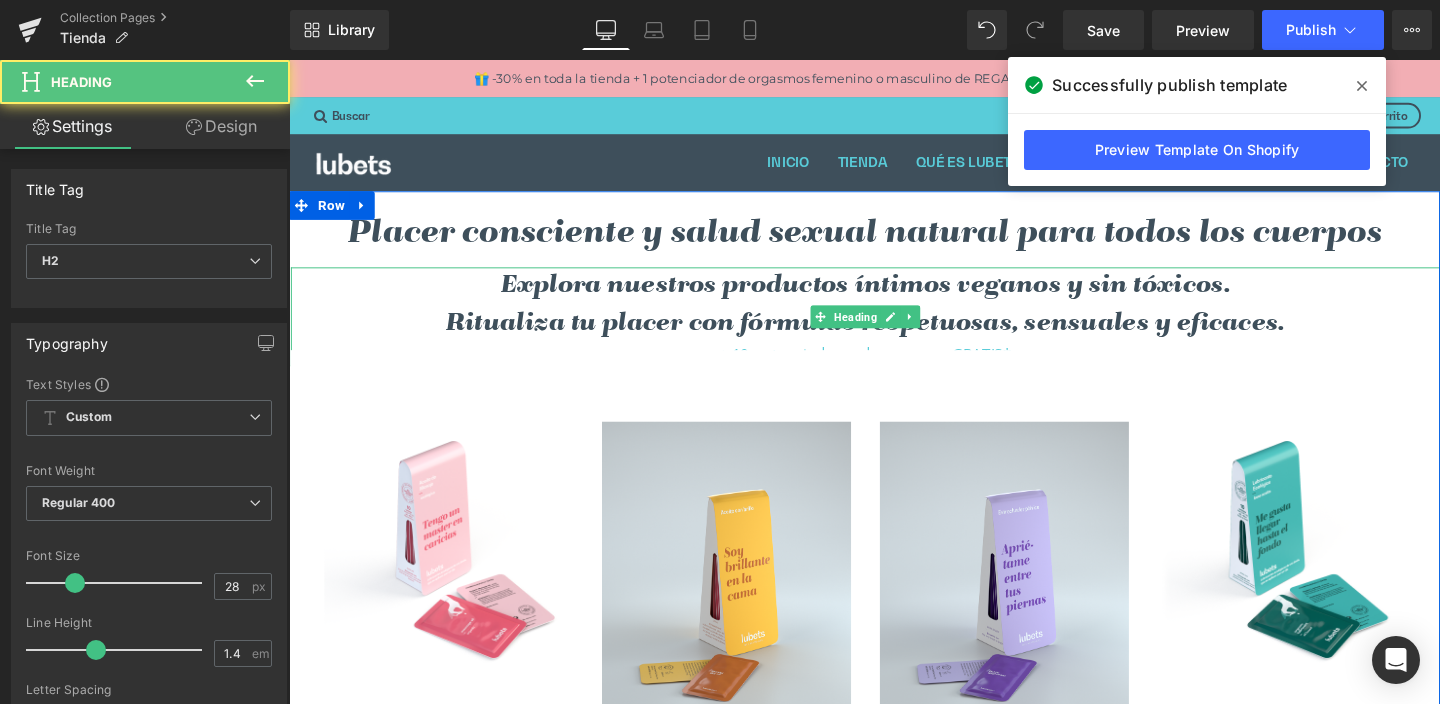 click on "Ritualiza tu placer con fórmulas respetuosas, sensuales y eficaces." at bounding box center (895, 337) 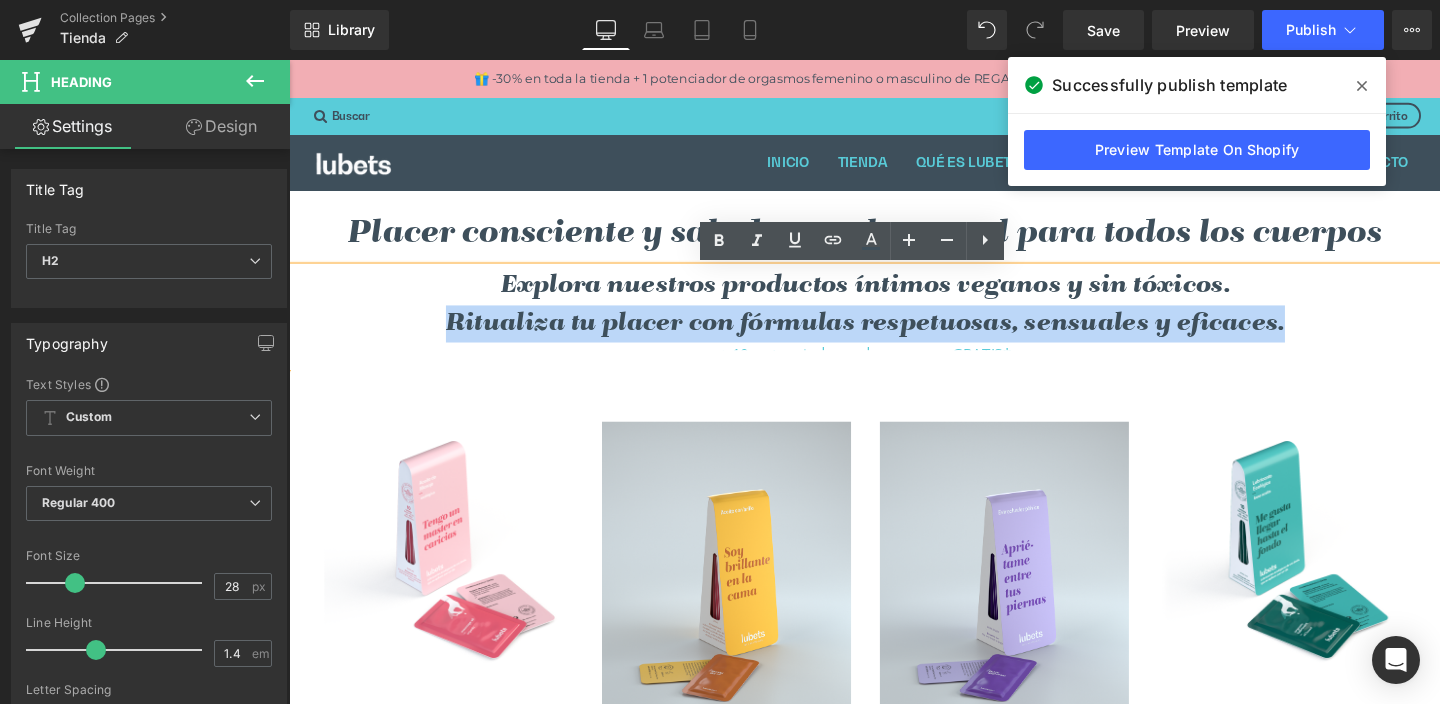 drag, startPoint x: 448, startPoint y: 338, endPoint x: 1338, endPoint y: 341, distance: 890.00507 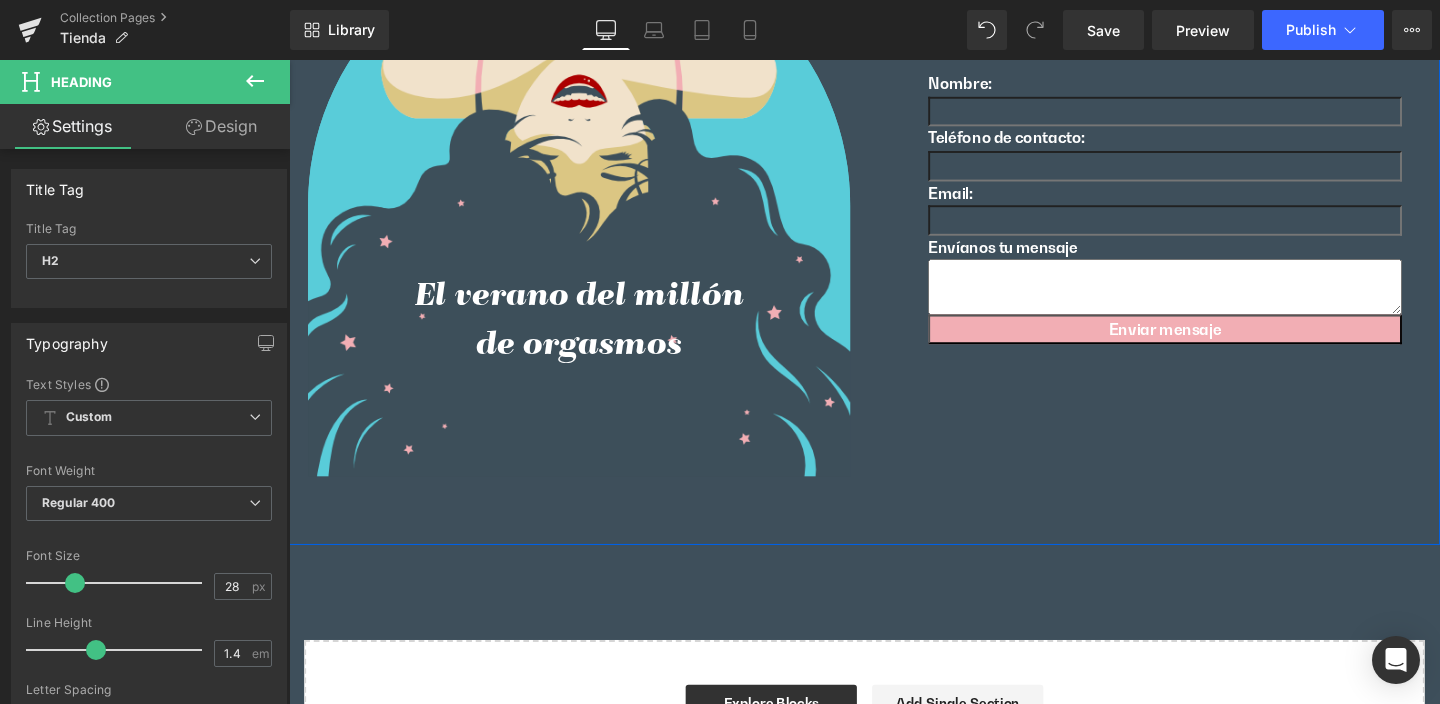 scroll, scrollTop: 4586, scrollLeft: 0, axis: vertical 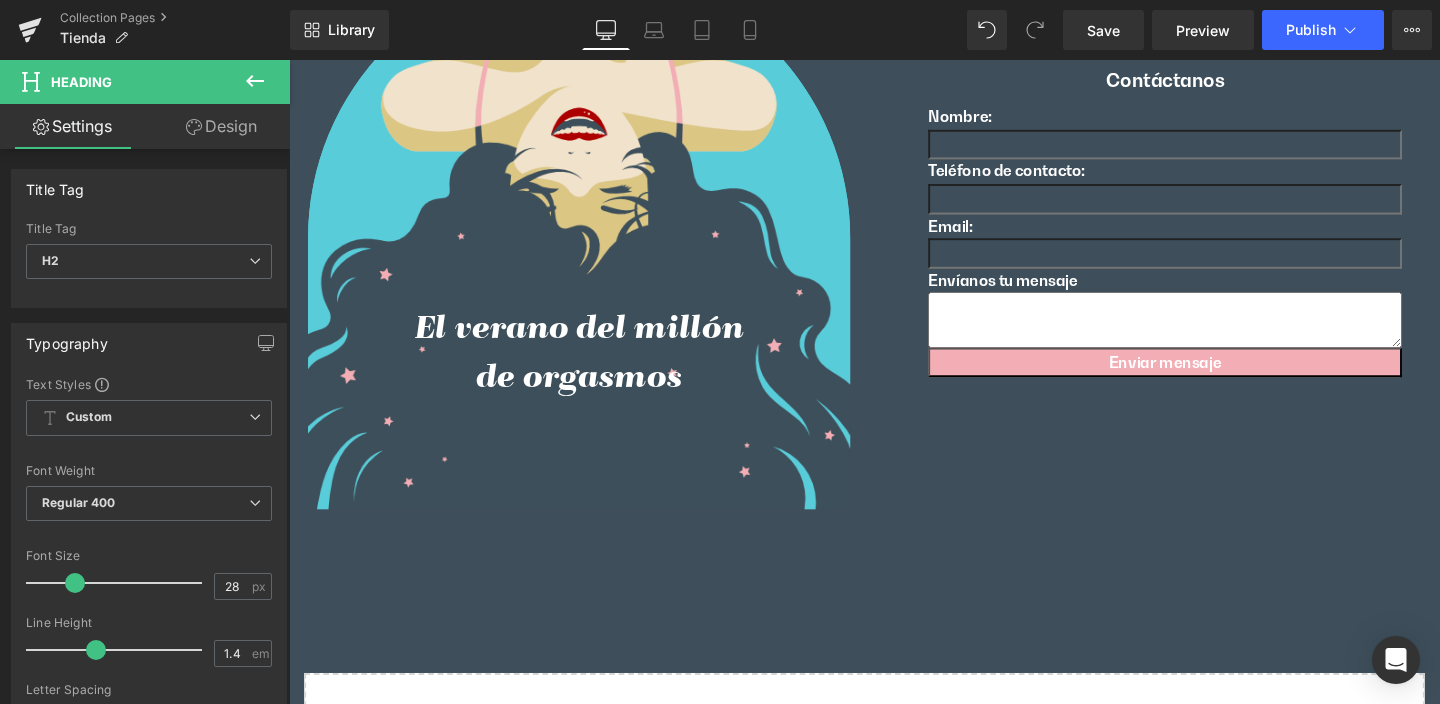 click 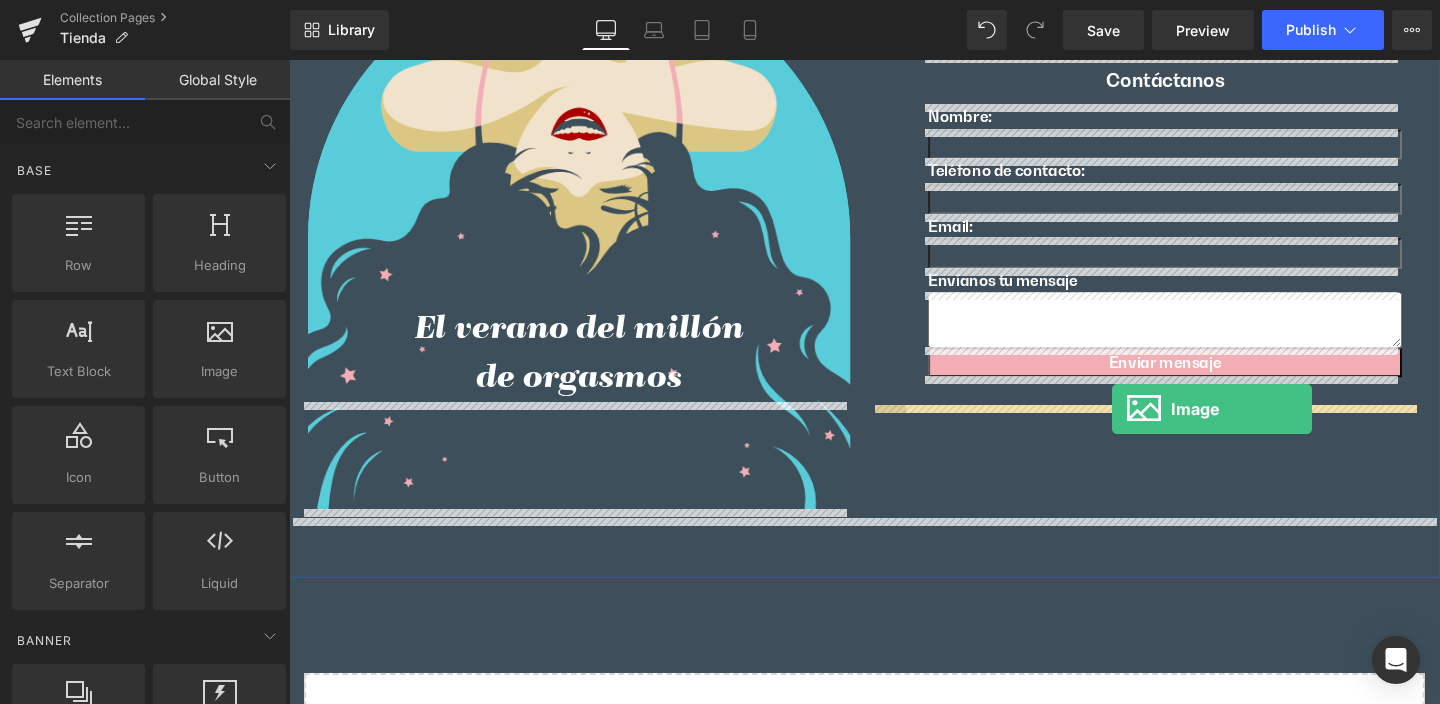 drag, startPoint x: 497, startPoint y: 420, endPoint x: 1154, endPoint y: 426, distance: 657.0274 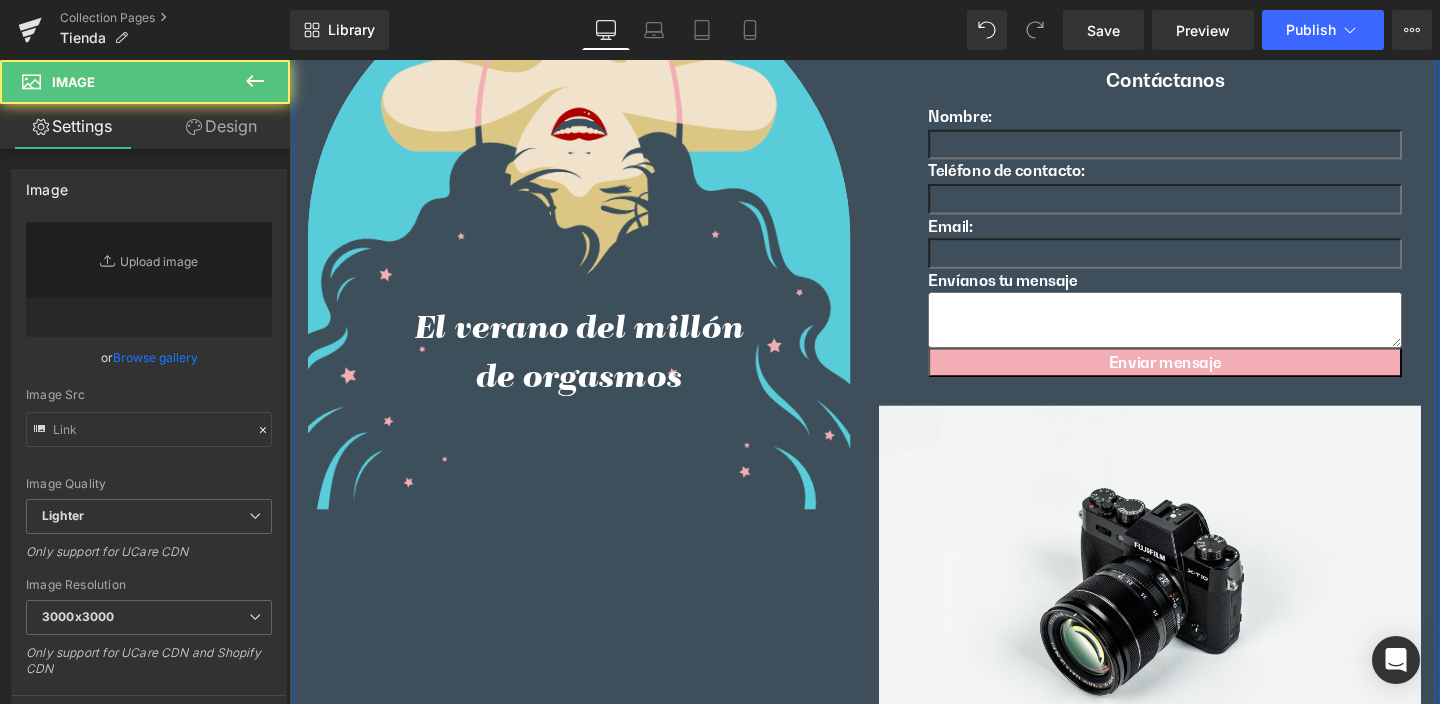 type on "//d1um8515vdn9kb.cloudfront.net/images/parallax.jpg" 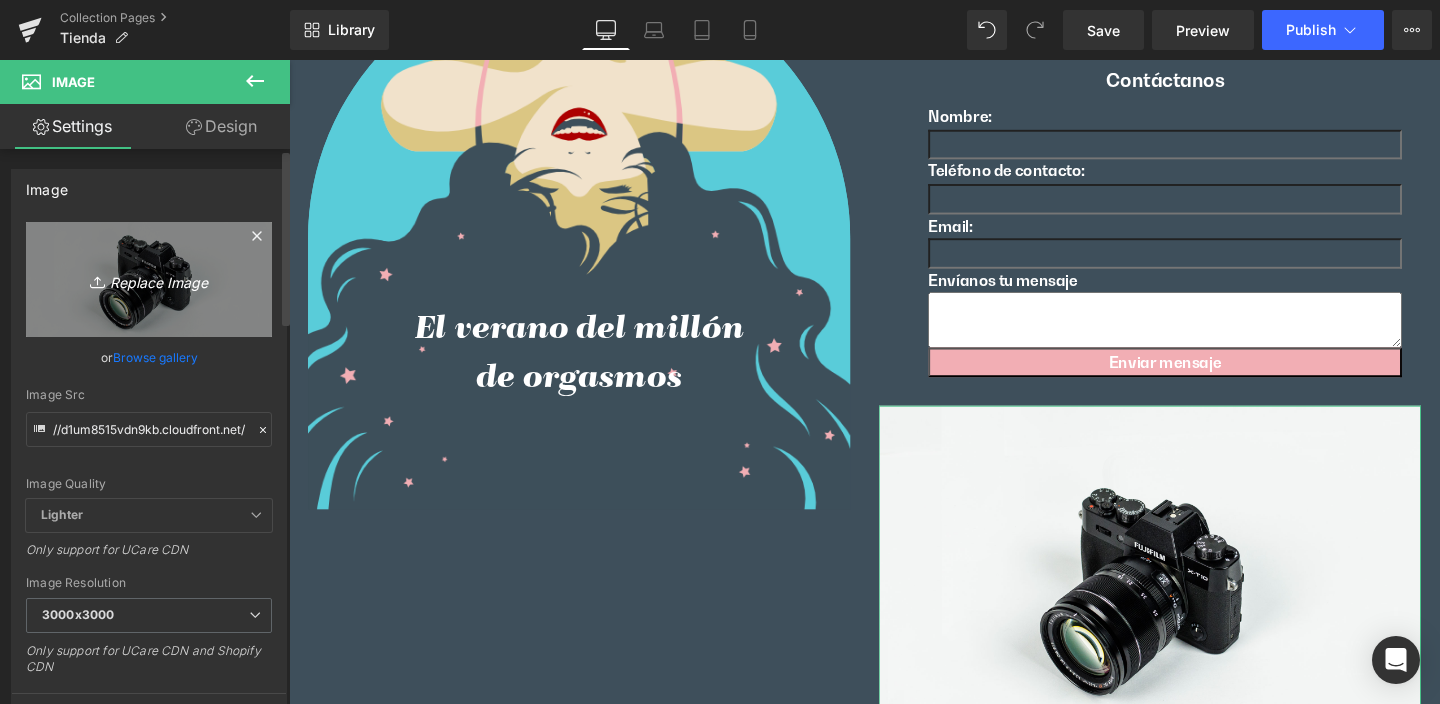 click on "Replace Image" at bounding box center (149, 279) 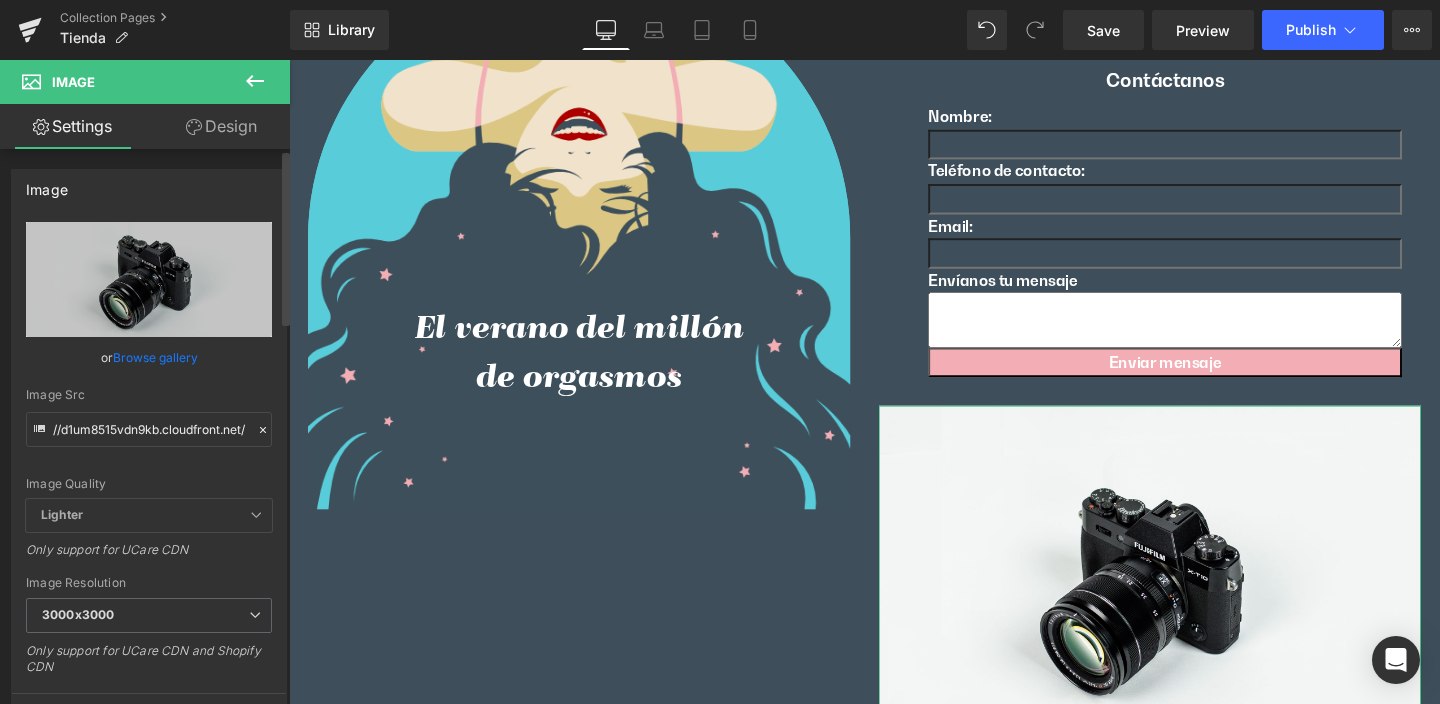 click on "Browse gallery" at bounding box center [155, 357] 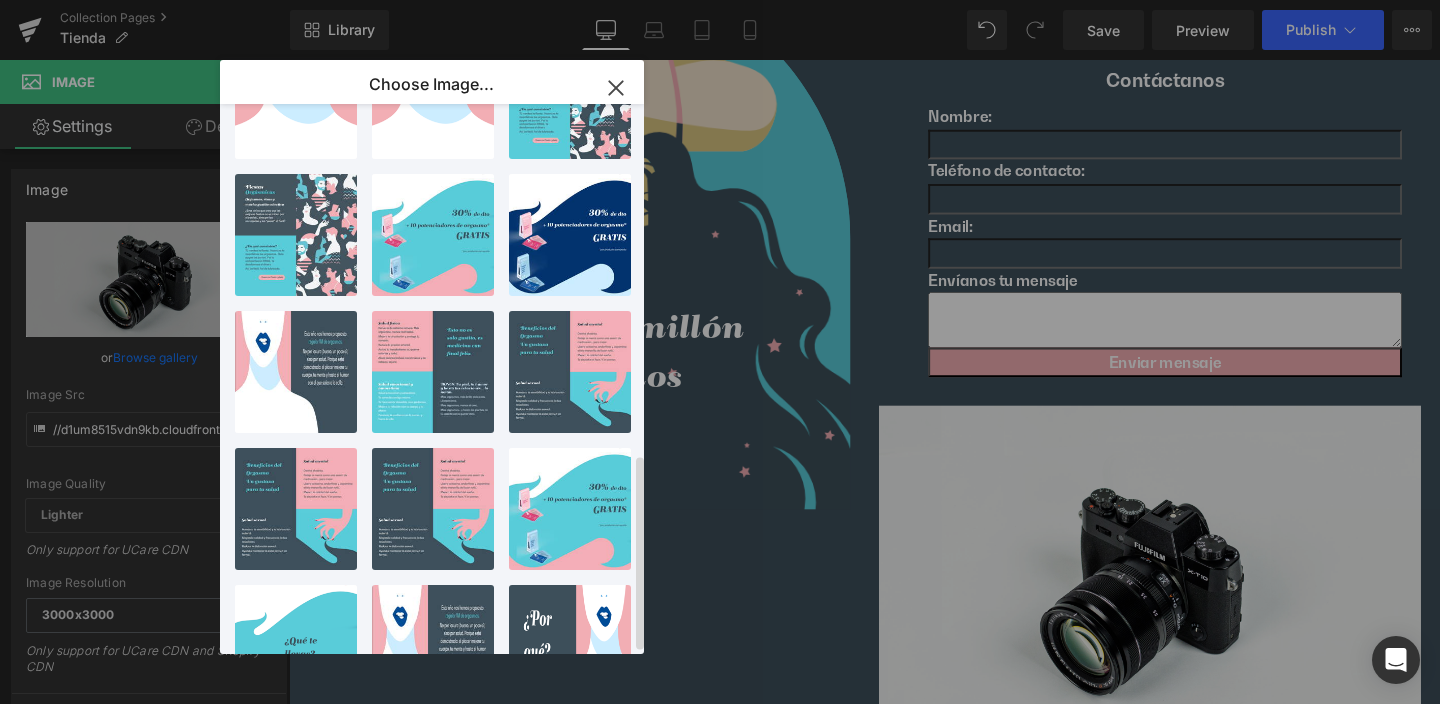 scroll, scrollTop: 987, scrollLeft: 0, axis: vertical 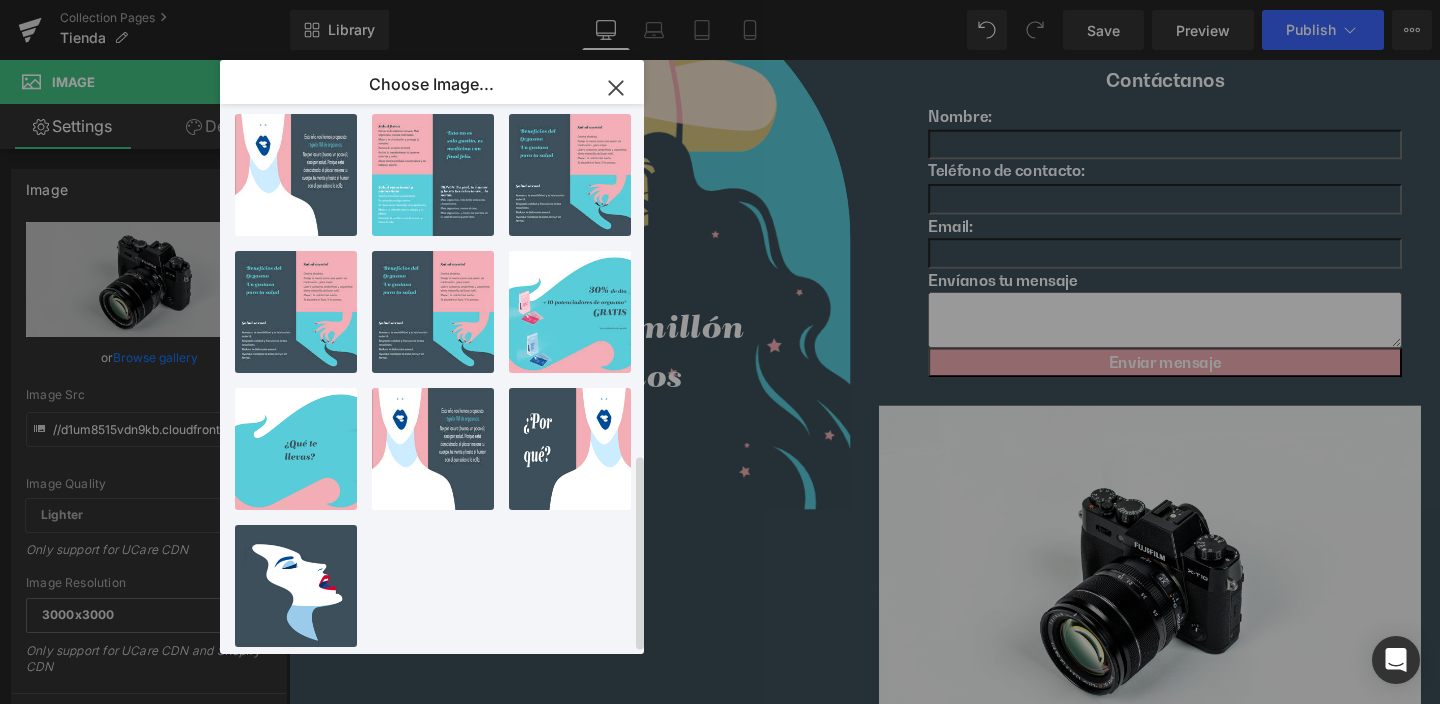 click on "footer-...-ndp.png 52.58 KB Delete image? Yes No footer-...-ndp.png 52.58 KB Delete image? Yes No bg...bg.png 10.23 KB Delete image? Yes No notadep...2025.png 43.00 KB Delete image? Yes No notadep...smos.png 50.39 KB Delete image? Yes No notadep...smos.png 50.39 KB Delete image? Yes No quetell...os--.png 717.42 KB Delete image? Yes No boxpatt...ties.png 1.44 MB Delete image? Yes No quetell...os__.png 712.20 KB Delete image? Yes No boxpatt...ties.png 1.44 MB Delete image? Yes No boxpatt...ties.png 1.44 MB Delete image? Yes No Captura...24.png 75.69 KB Delete image? Yes No quetell...mos_.png 897.64 KB Delete image? Yes No quetell...mos-.png 952.65 KB Delete image? Yes No girlvid...smos.png 19.01 KB Delete image? Yes No girlvid...smos.png 19.01 KB Delete image? Yes No lubets-...icas.png 744.91 KB Delete image? Yes No fiestas...bets.png 800.59 KB Delete image? Yes No quetell...mos-.png 952.65 KB Delete image? Yes No quetell...atis.png 907.58 KB Delete image? Yes No porque-...mos-.png 136.97 KB Delete image? Yes" at bounding box center (443, 383) 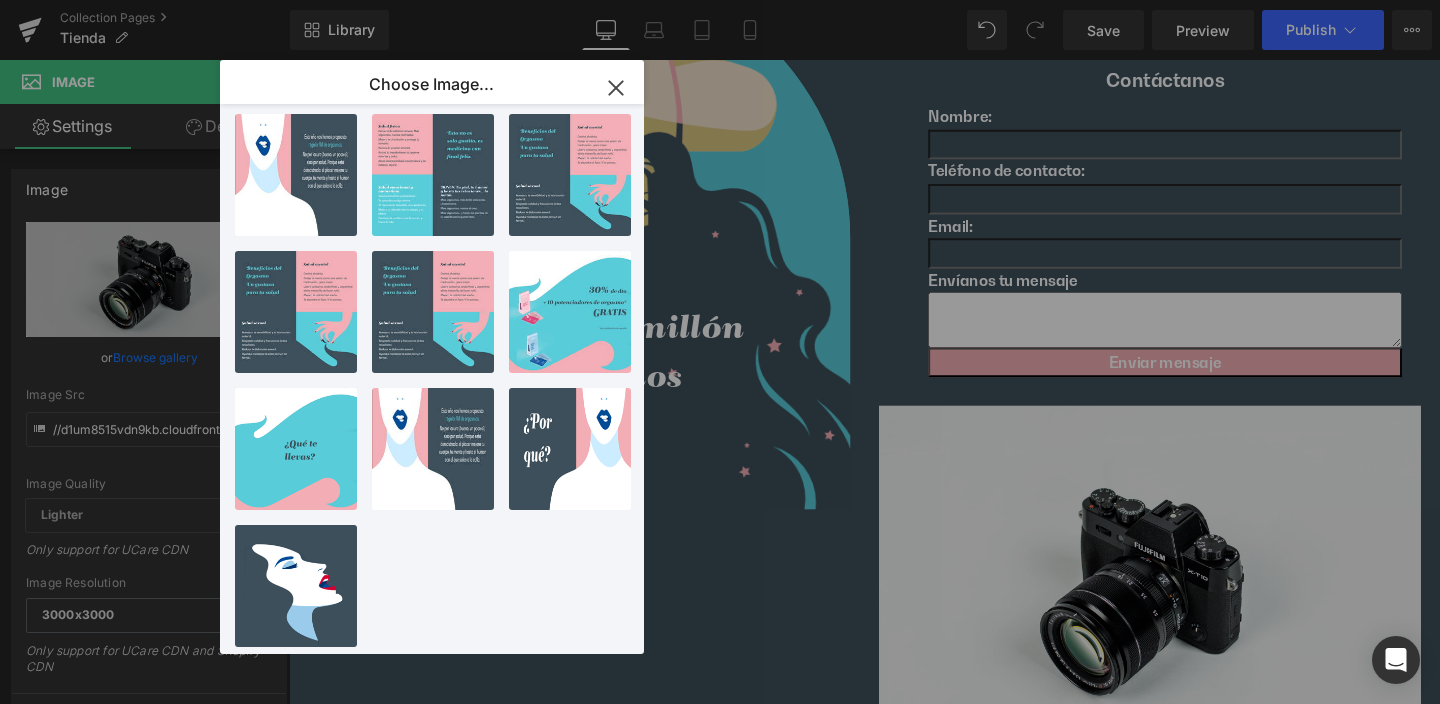 drag, startPoint x: 621, startPoint y: 79, endPoint x: 348, endPoint y: 23, distance: 278.68442 